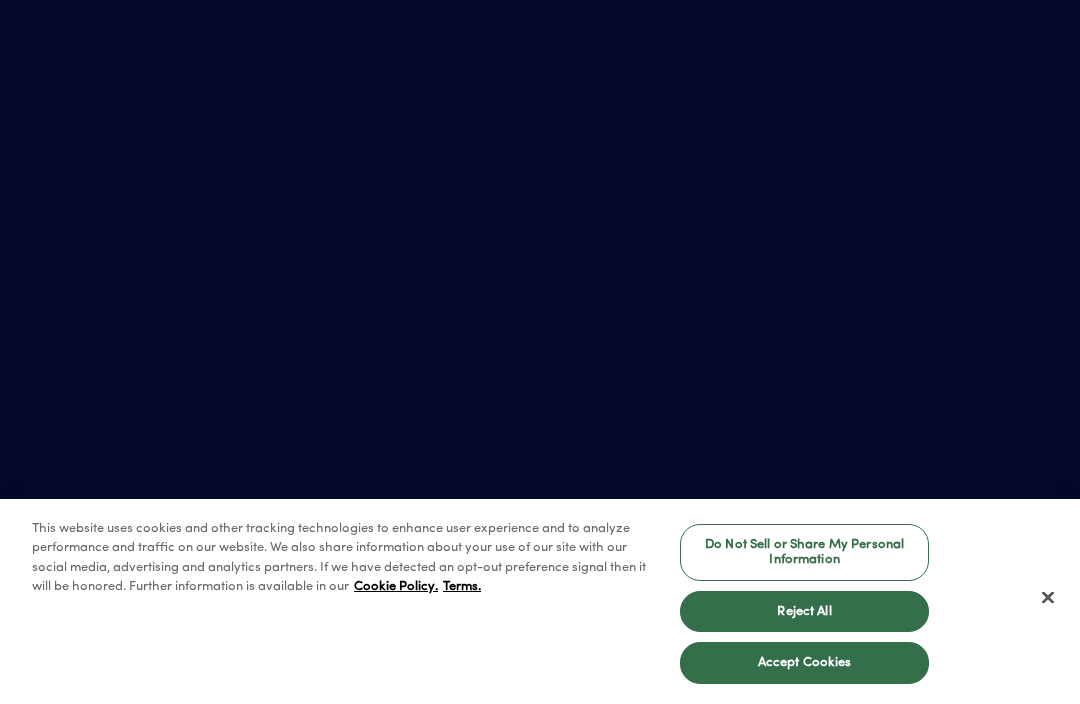 scroll, scrollTop: 0, scrollLeft: 0, axis: both 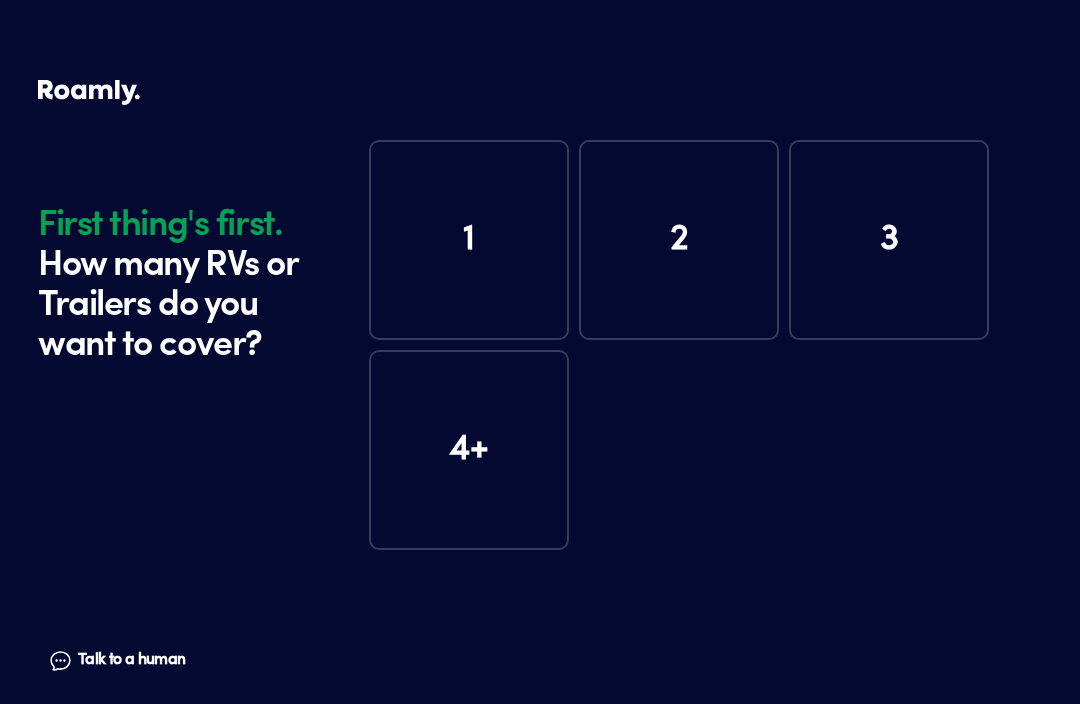 click on "1" at bounding box center [469, 240] 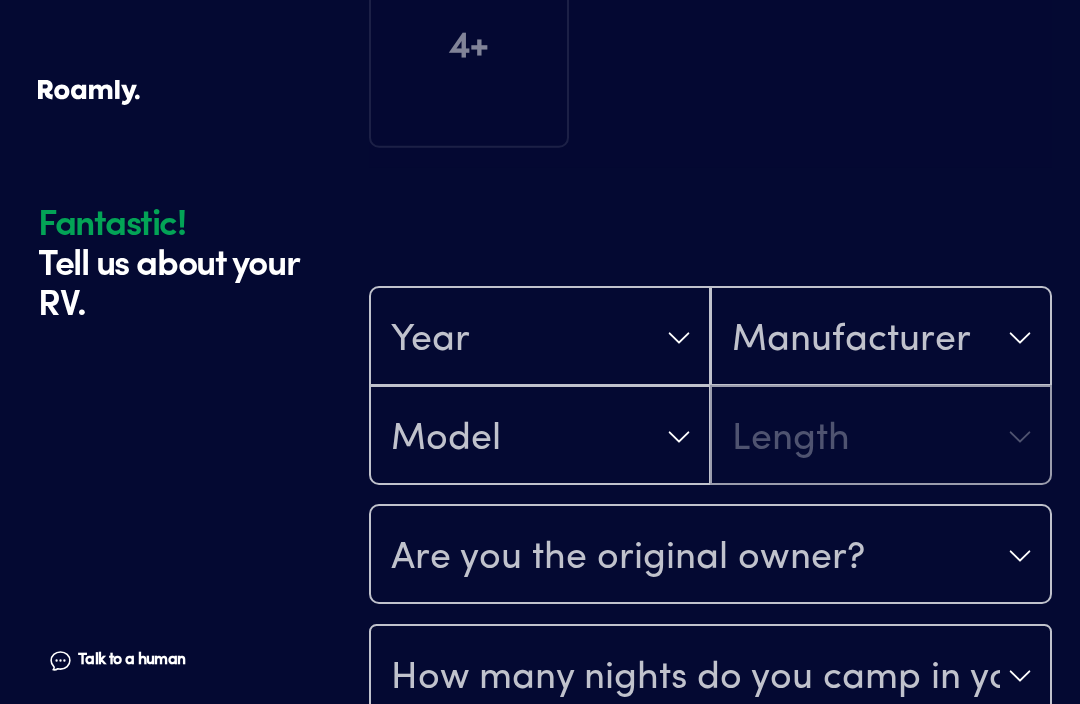 scroll, scrollTop: 590, scrollLeft: 0, axis: vertical 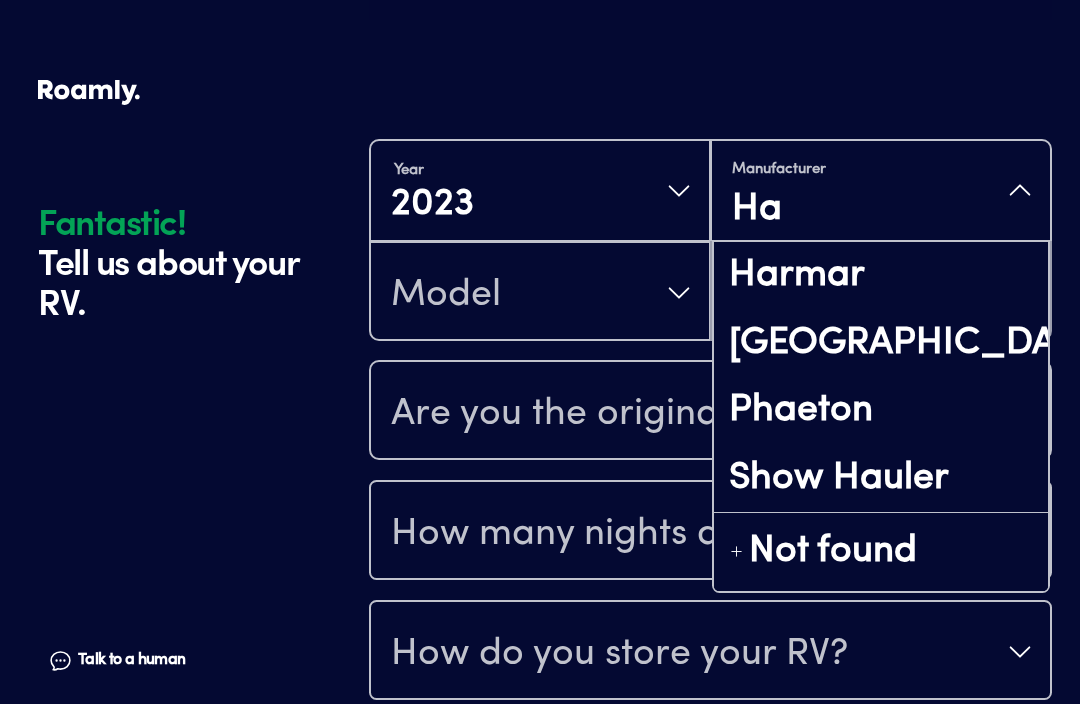 type on "H" 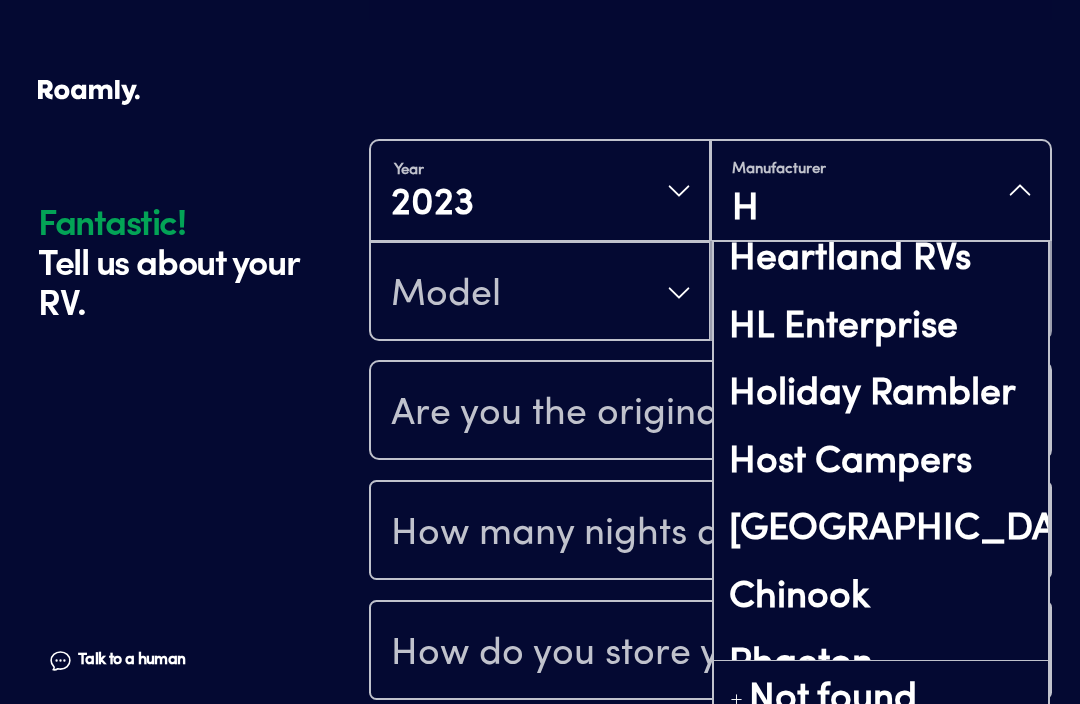 scroll, scrollTop: 148, scrollLeft: 0, axis: vertical 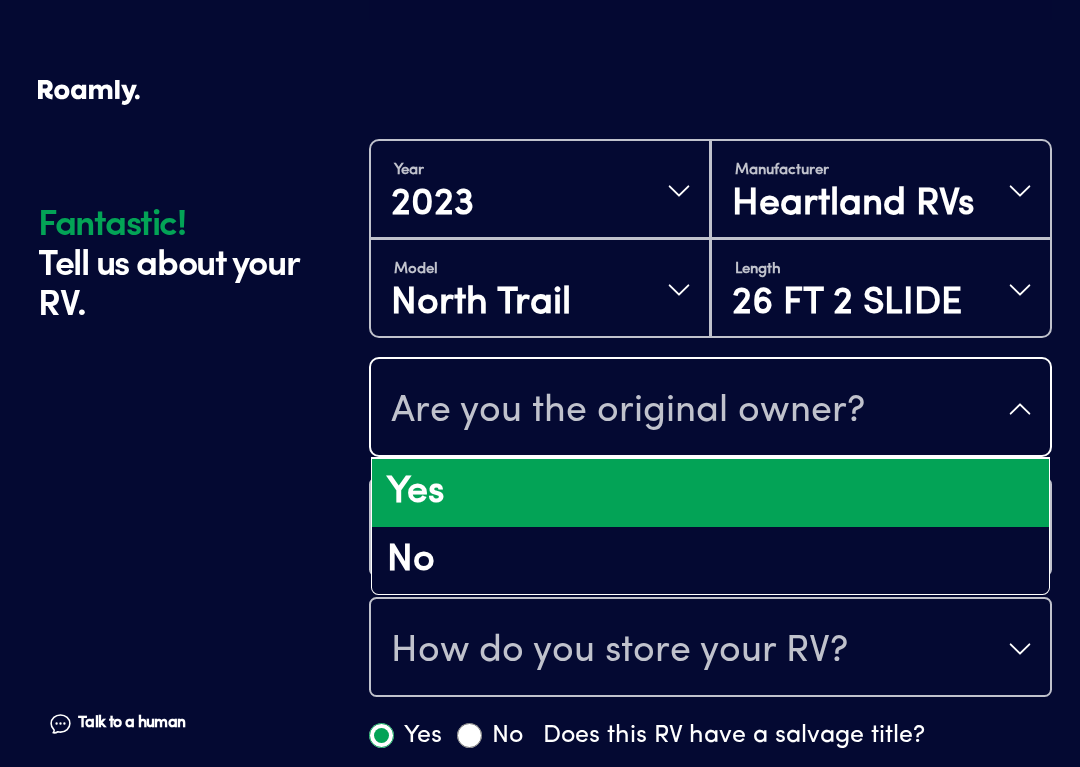 click on "Yes" at bounding box center [710, 493] 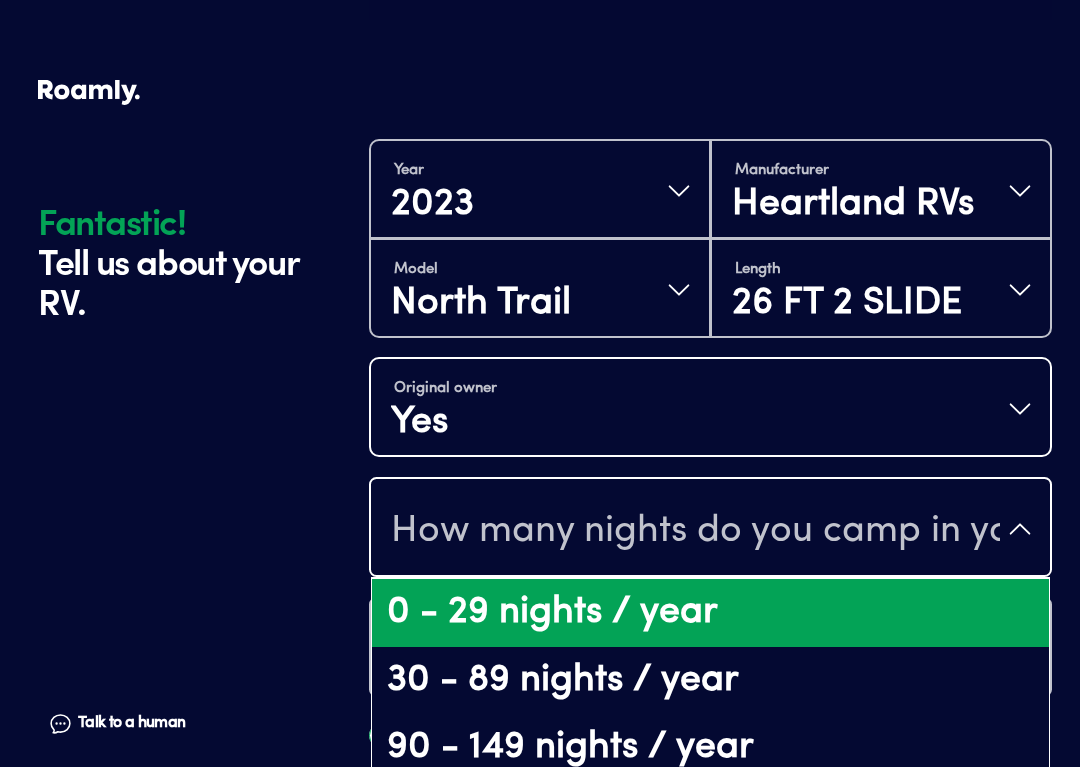 click on "0 - 29 nights / year" at bounding box center [710, 613] 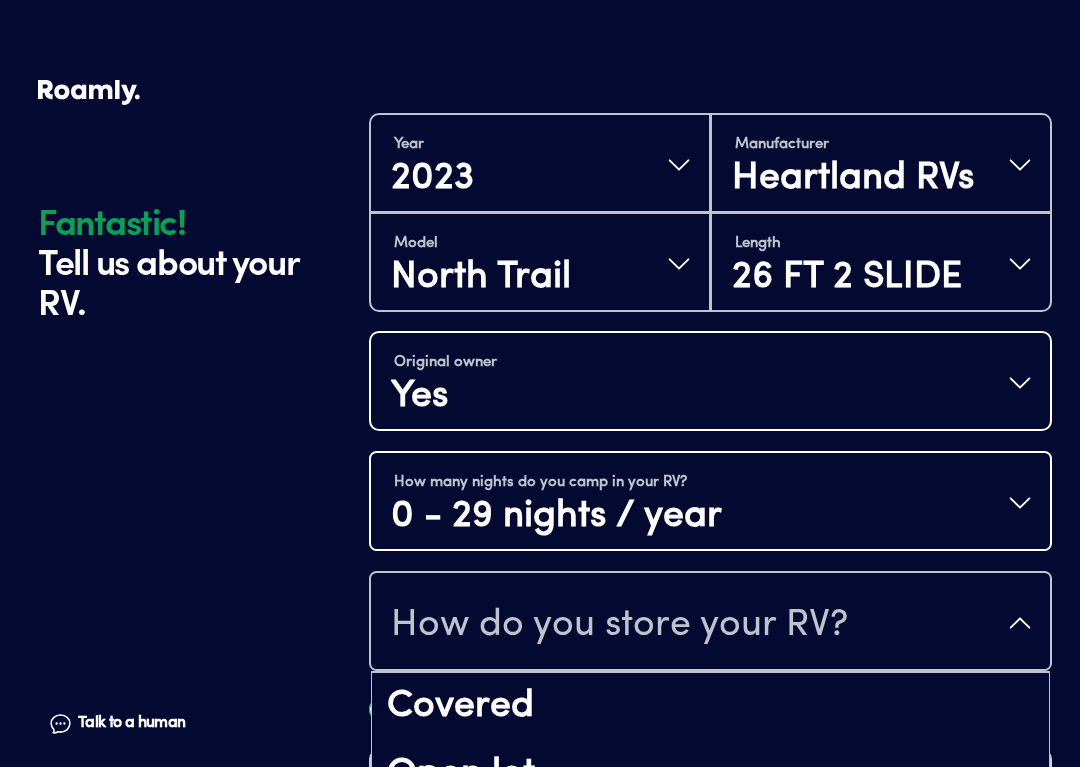 scroll, scrollTop: 25, scrollLeft: 0, axis: vertical 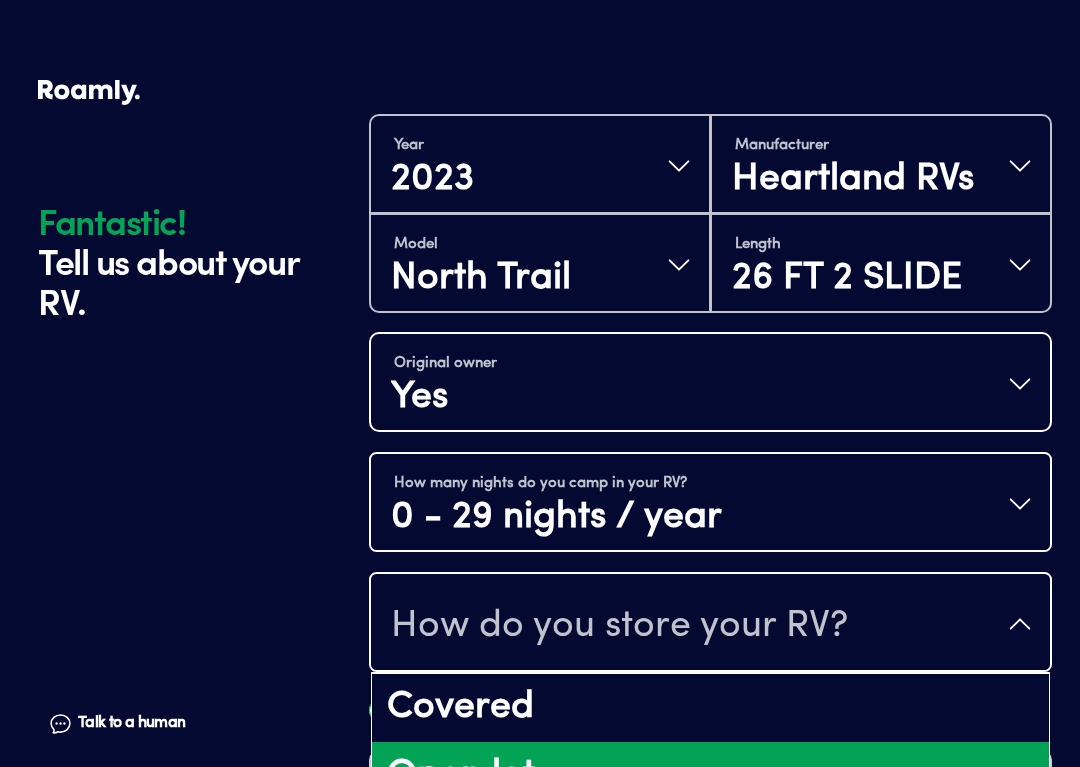 click on "Open lot" at bounding box center [710, 776] 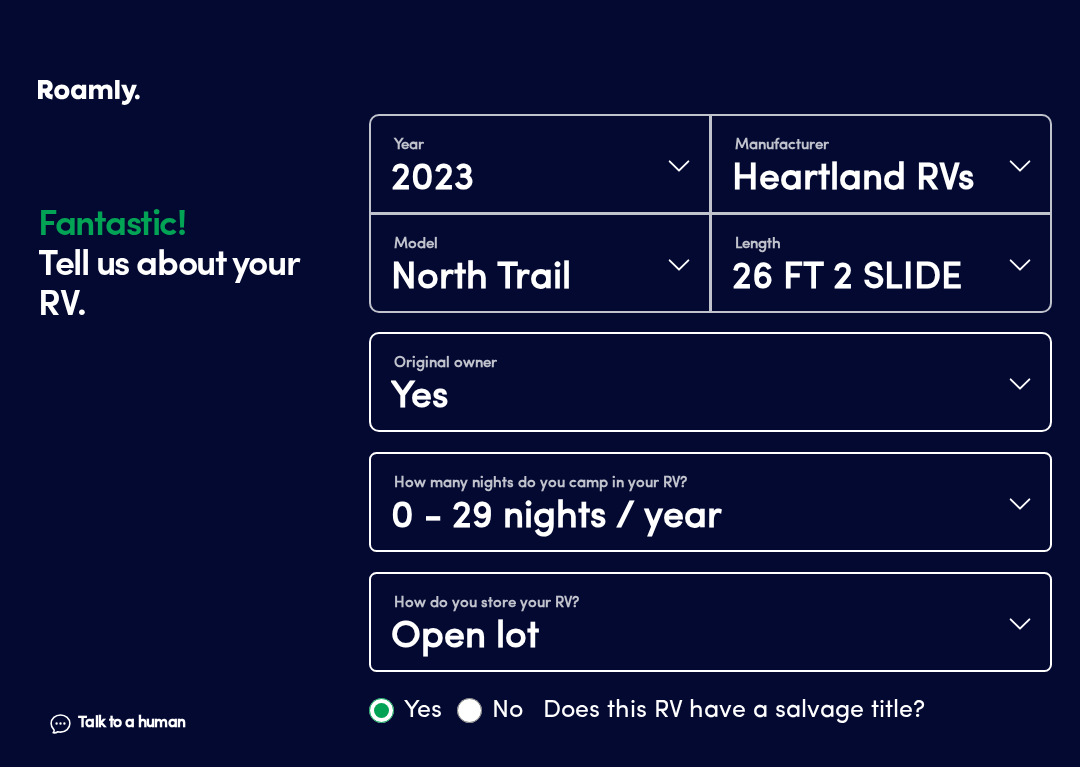 scroll, scrollTop: 0, scrollLeft: 0, axis: both 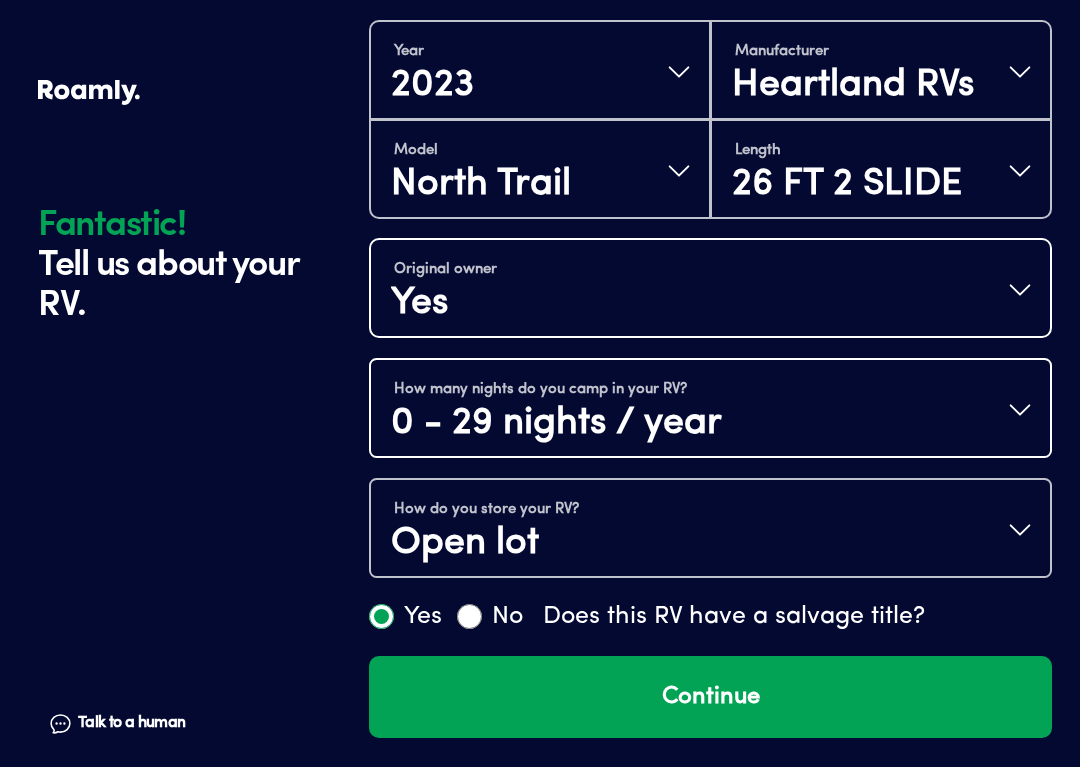 click on "Continue" at bounding box center [710, 697] 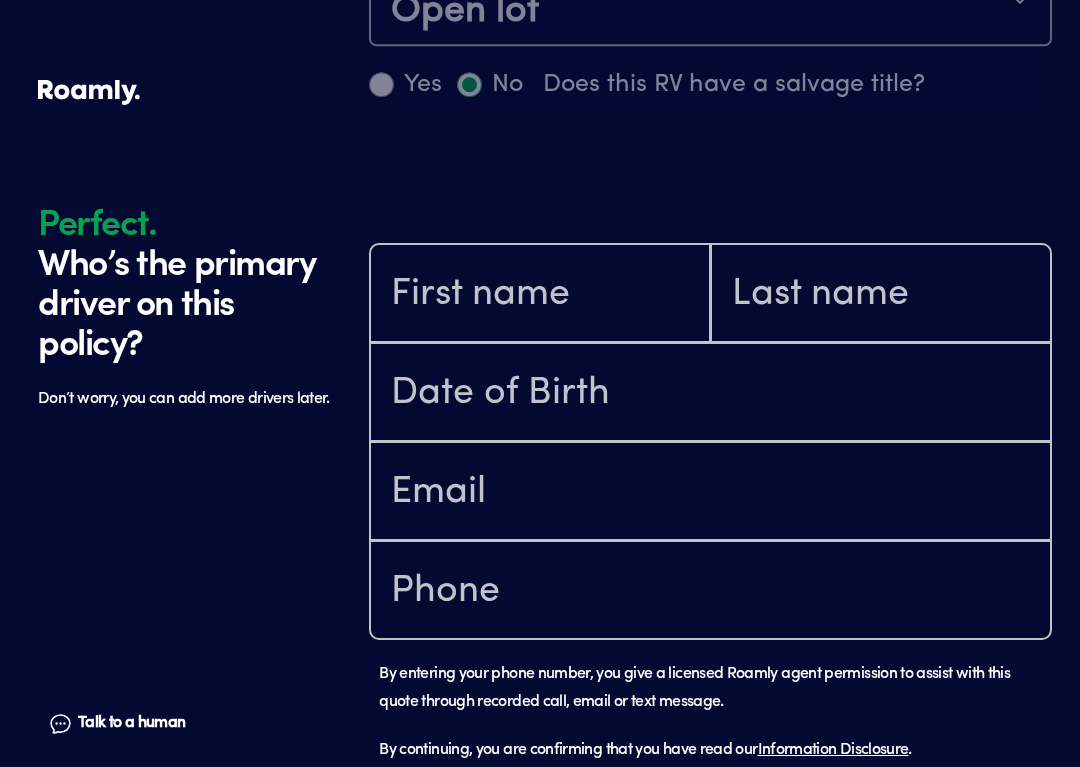 scroll, scrollTop: 1384, scrollLeft: 0, axis: vertical 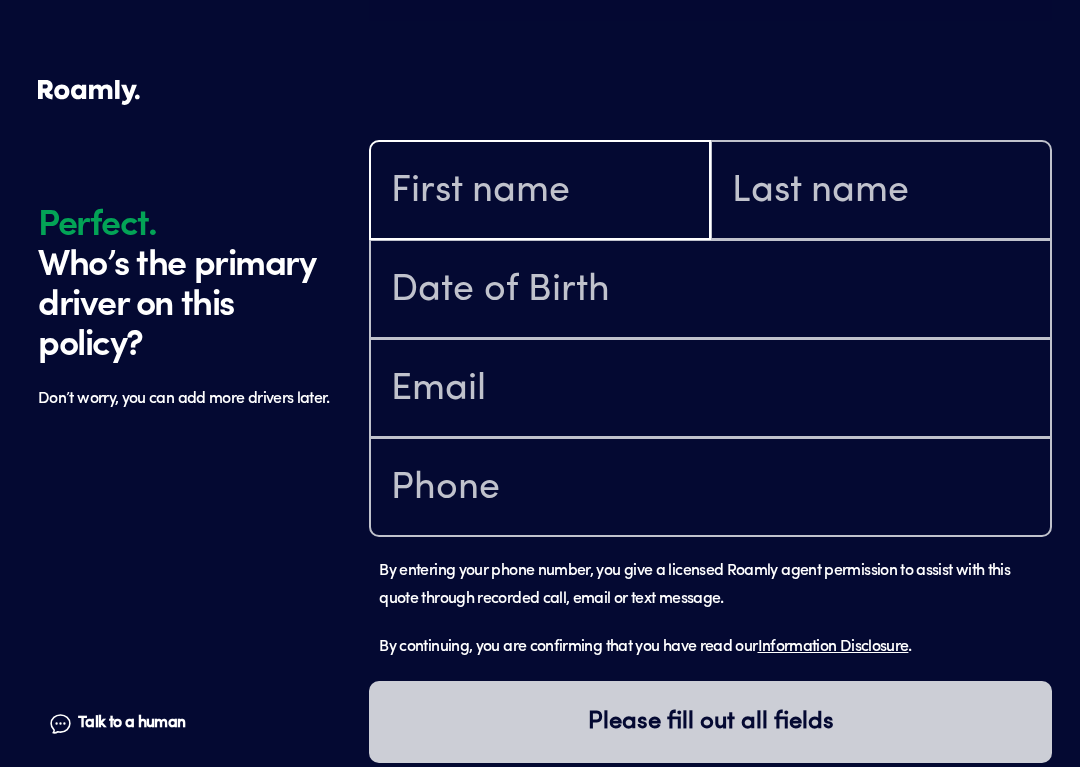 click at bounding box center [540, 192] 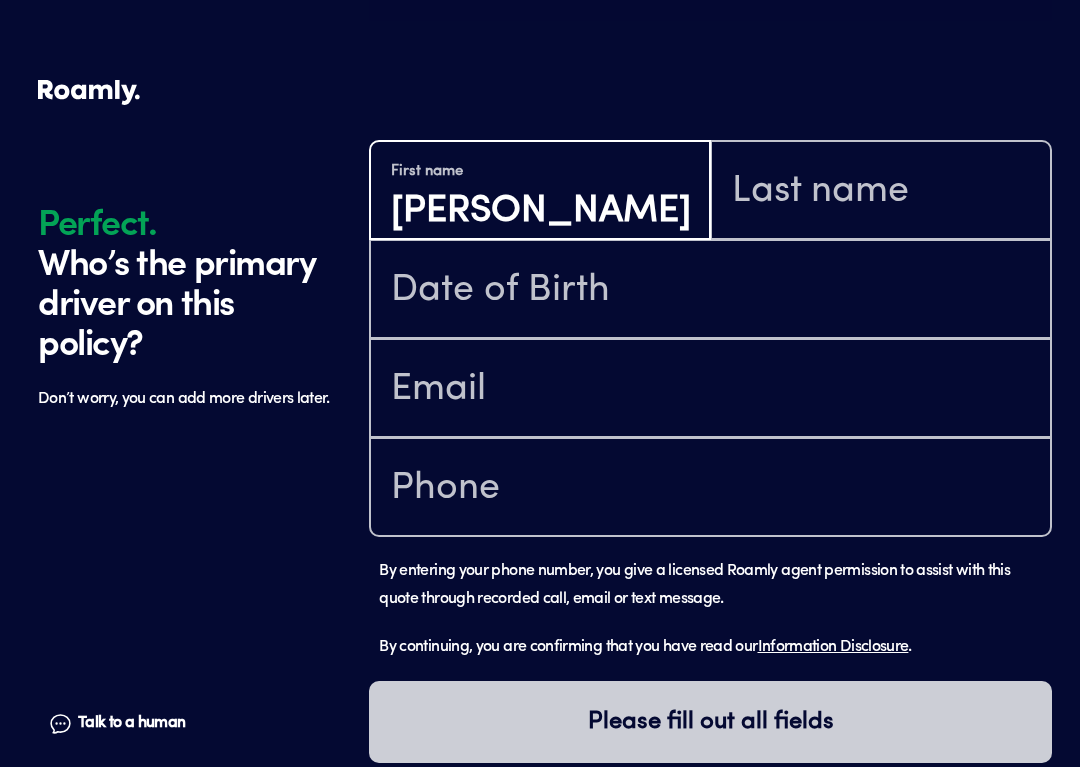 type on "[PERSON_NAME]" 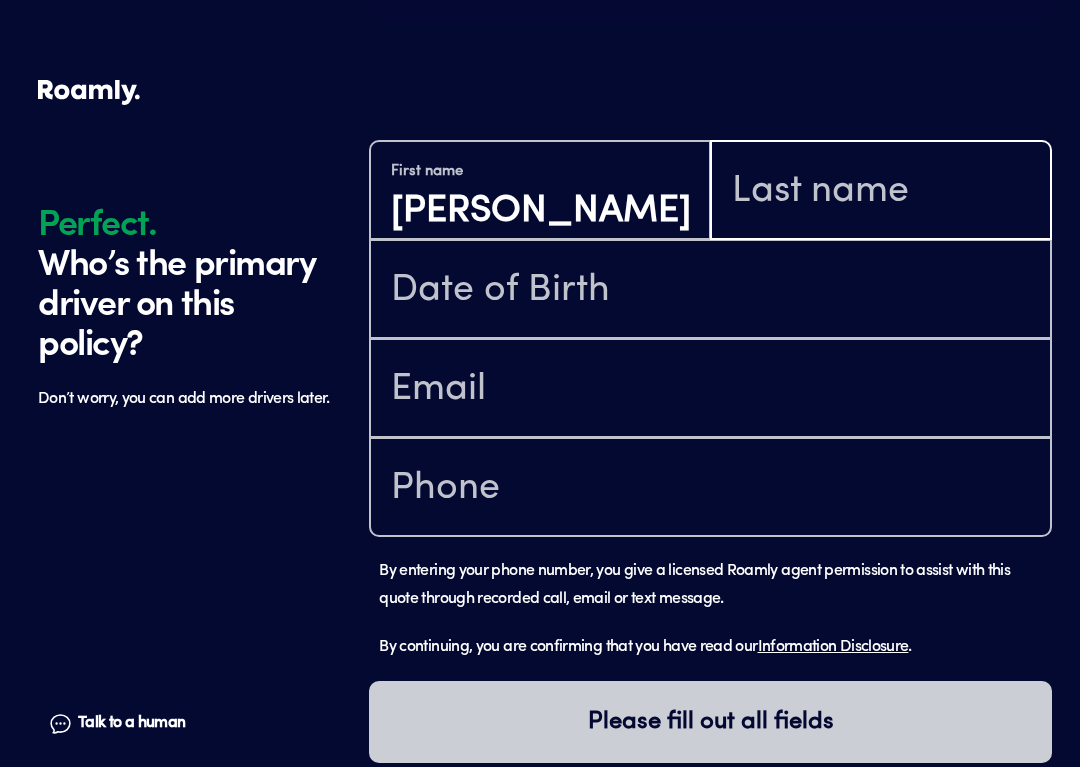 click at bounding box center [881, 192] 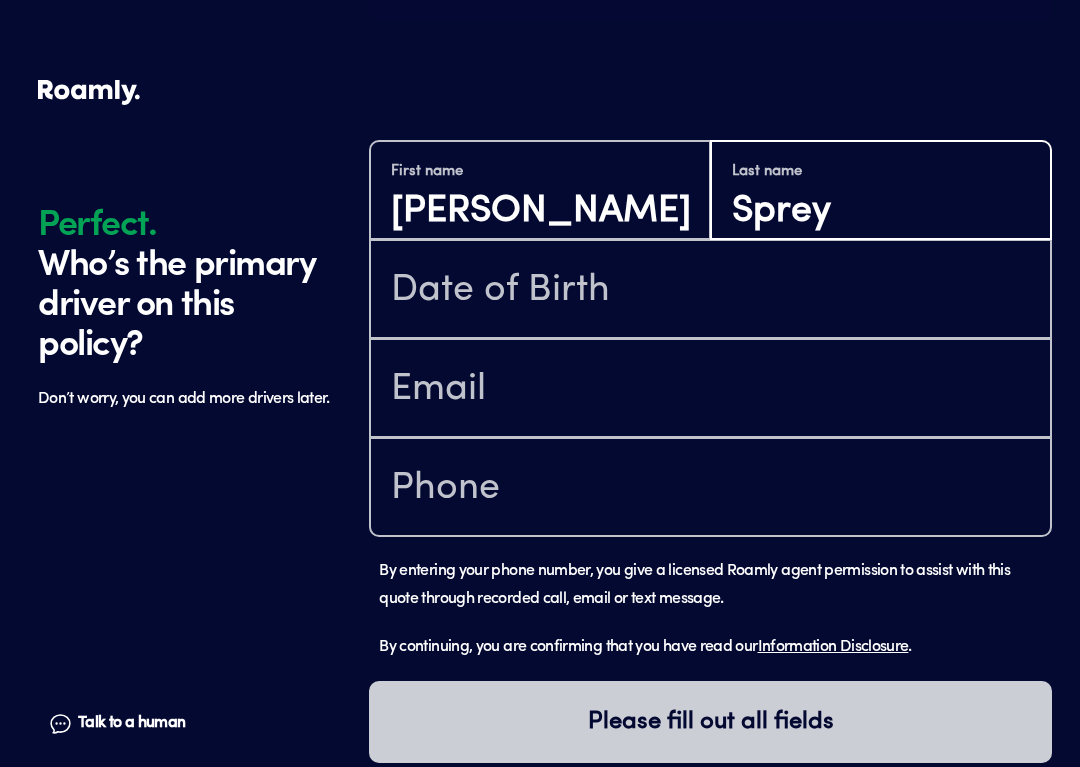 type on "Sprey" 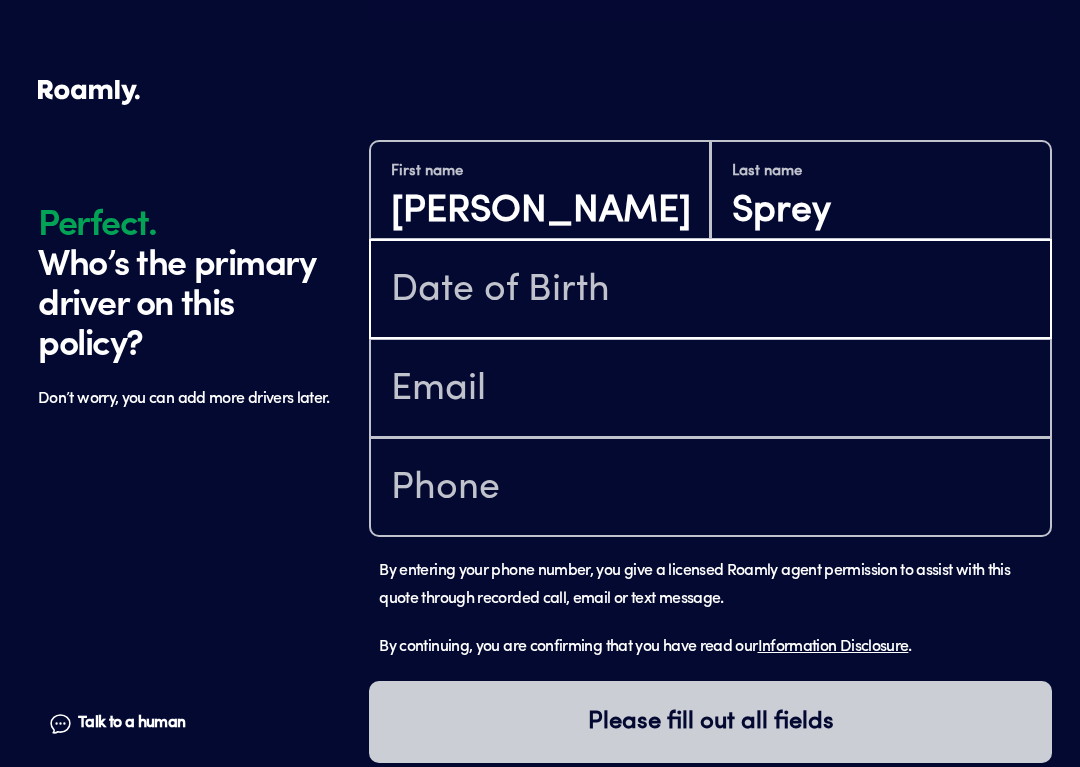 click at bounding box center (710, 291) 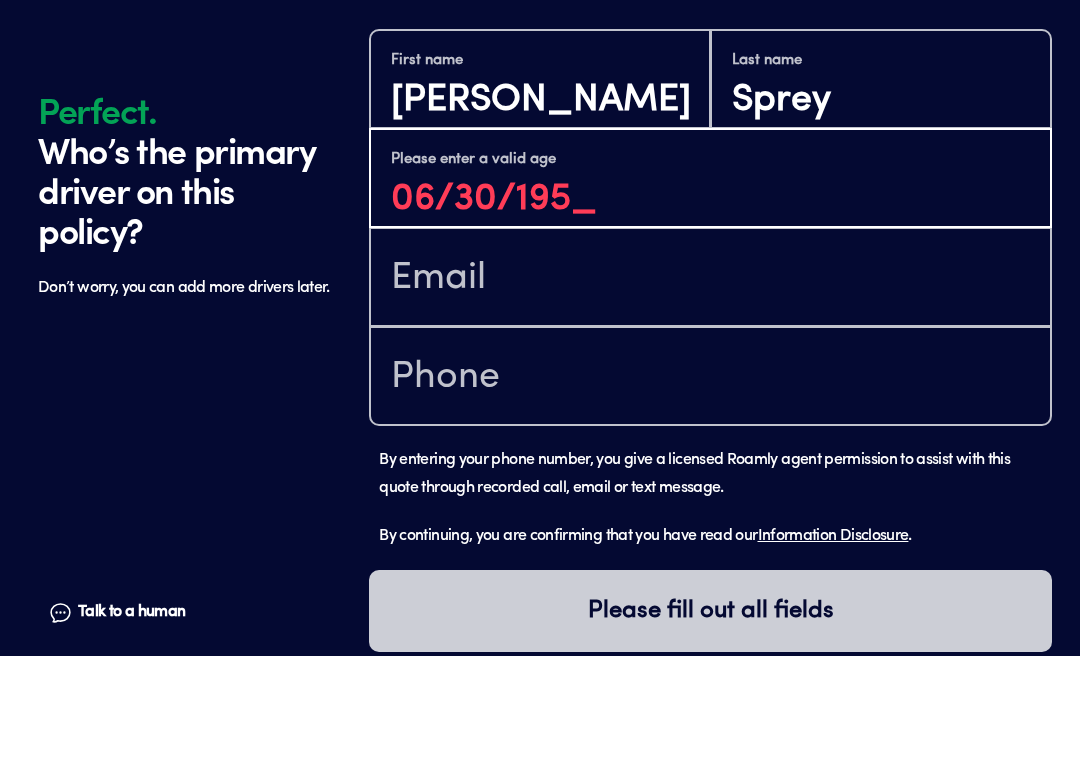type on "[DATE]" 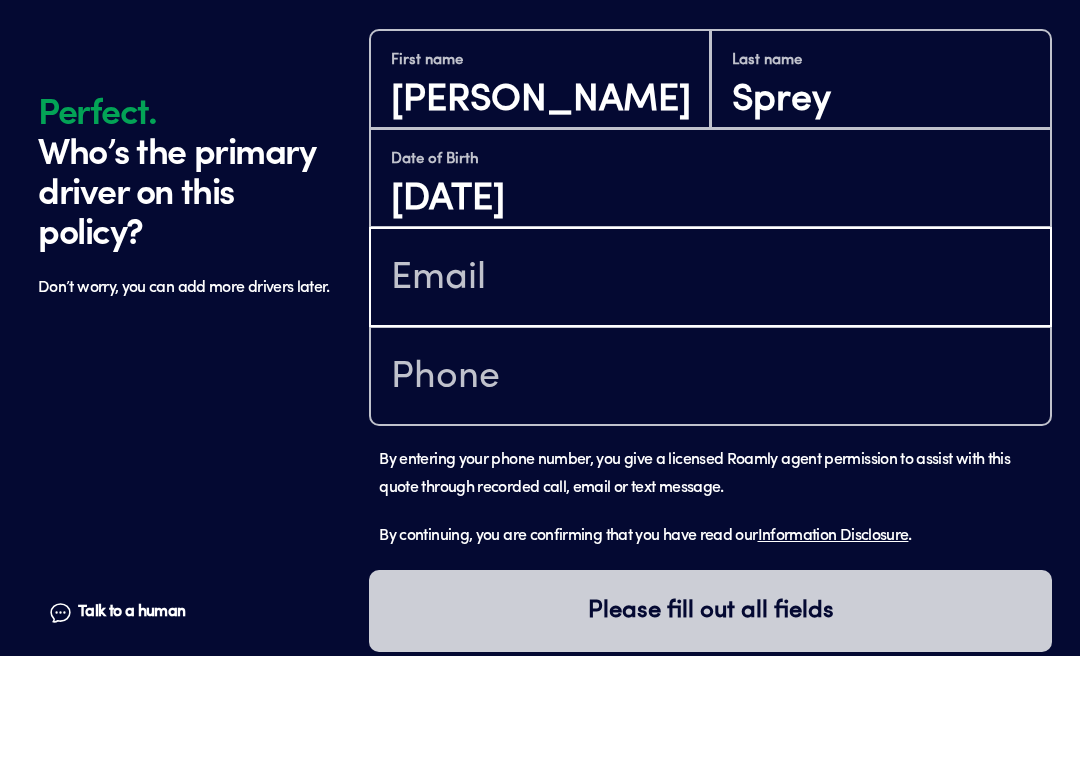click at bounding box center [710, 390] 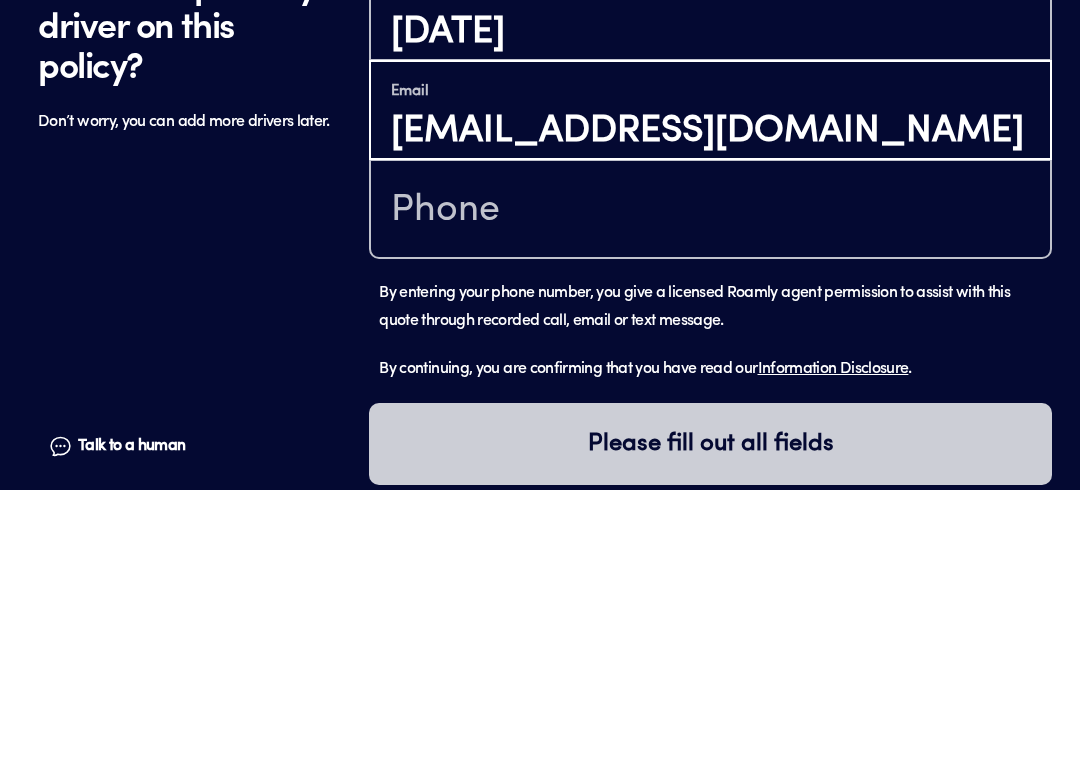 type on "[EMAIL_ADDRESS][DOMAIN_NAME]" 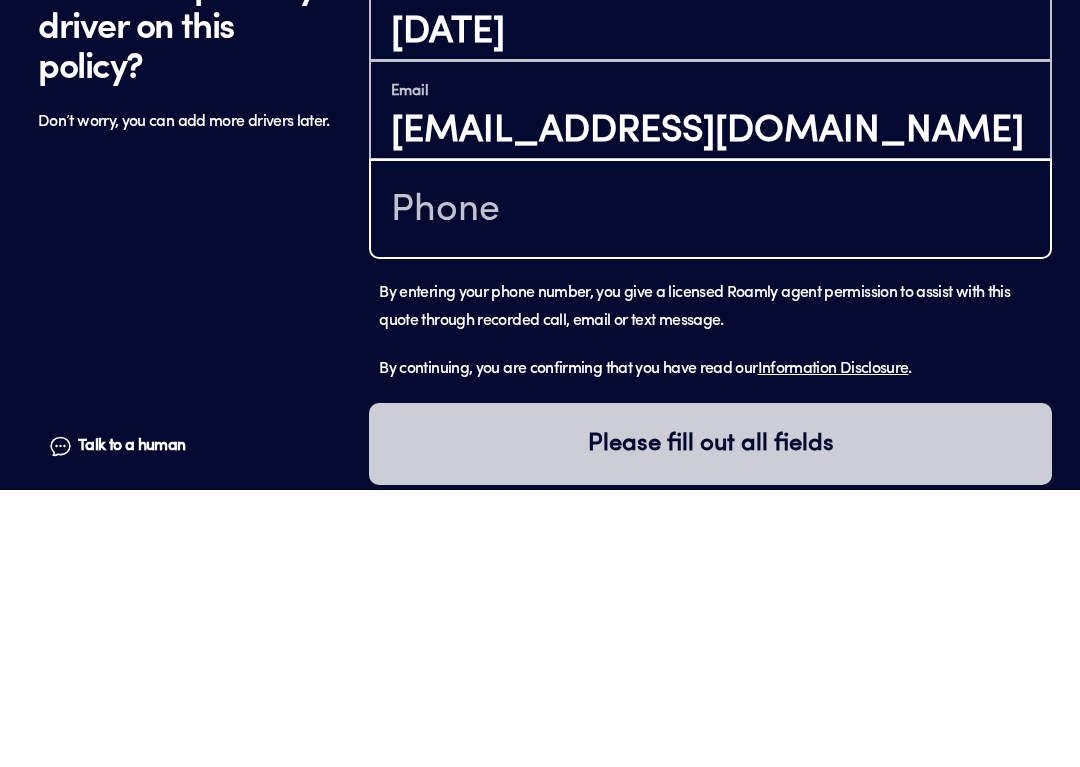click at bounding box center [710, 489] 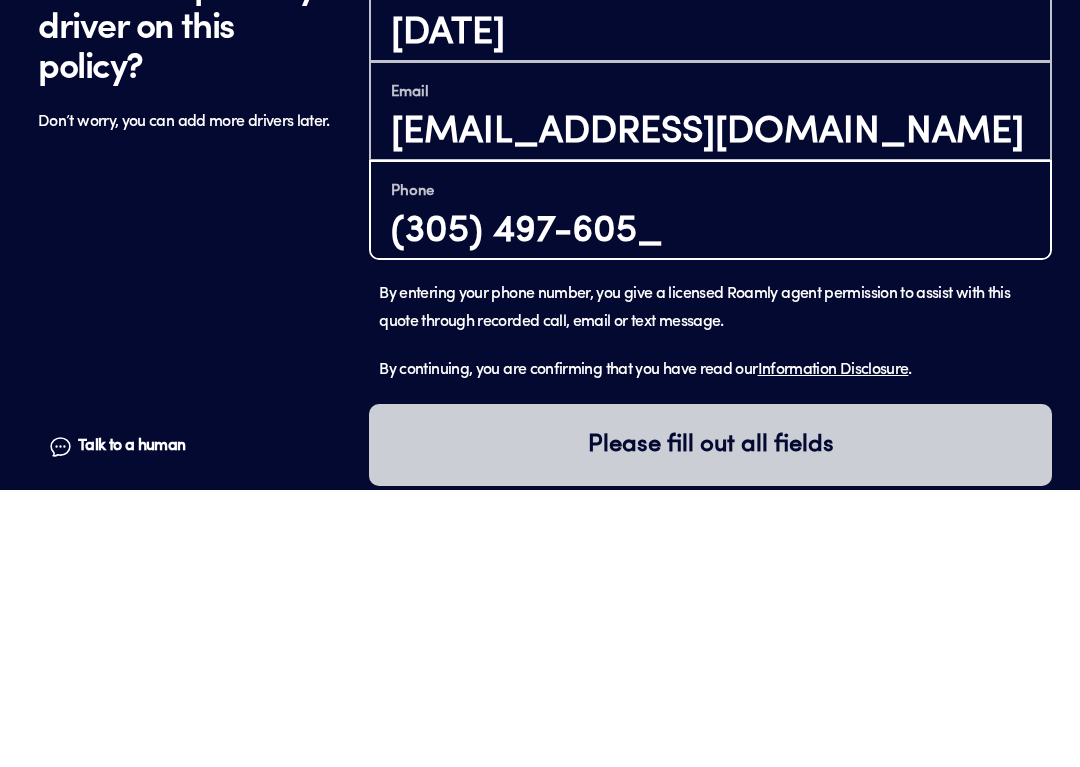 type on "[PHONE_NUMBER]" 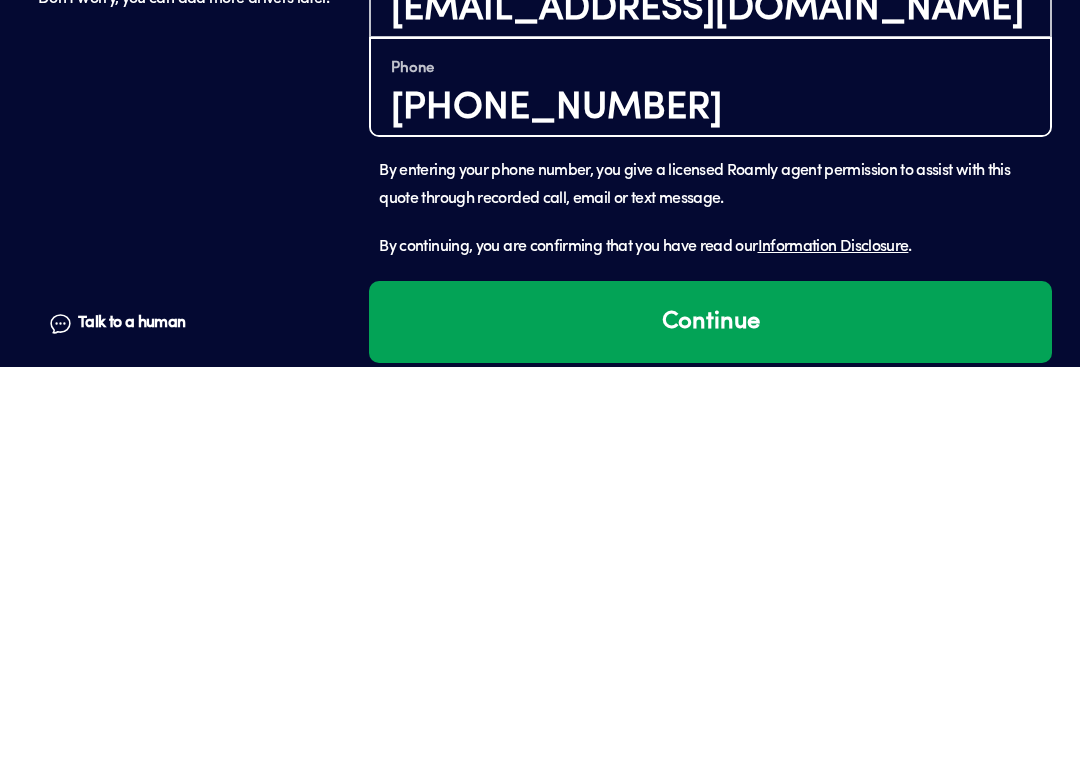 scroll, scrollTop: 1409, scrollLeft: 0, axis: vertical 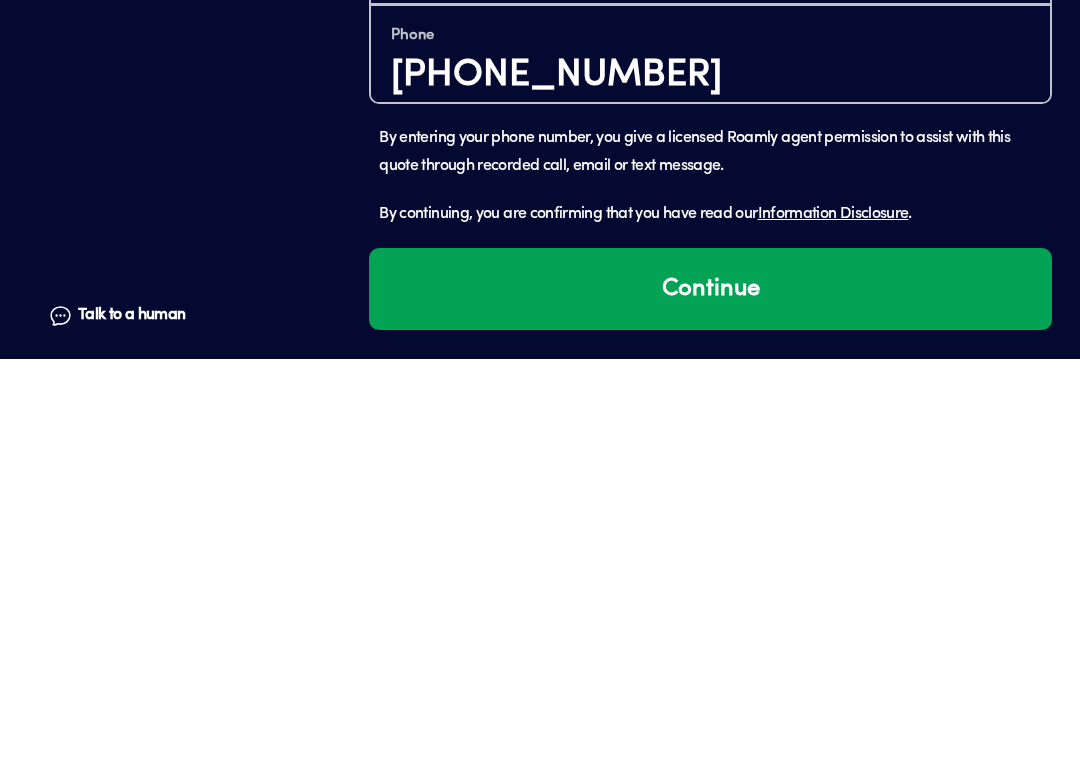 click on "Continue" at bounding box center [710, 697] 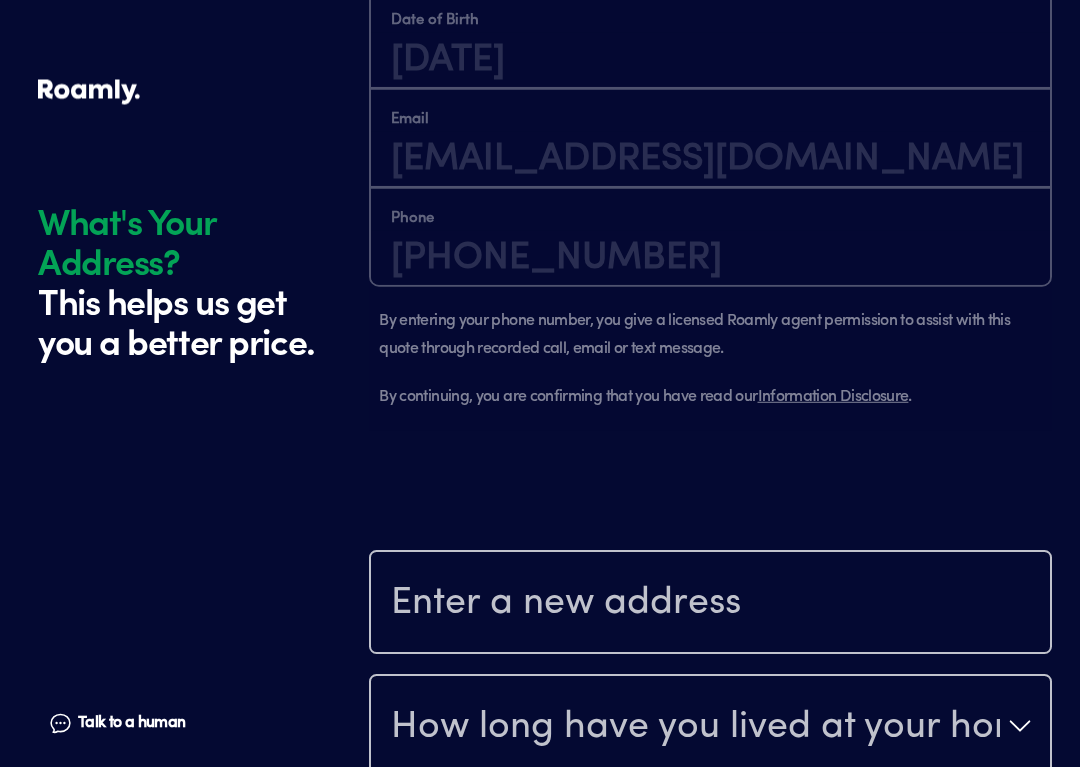 scroll, scrollTop: 2039, scrollLeft: 0, axis: vertical 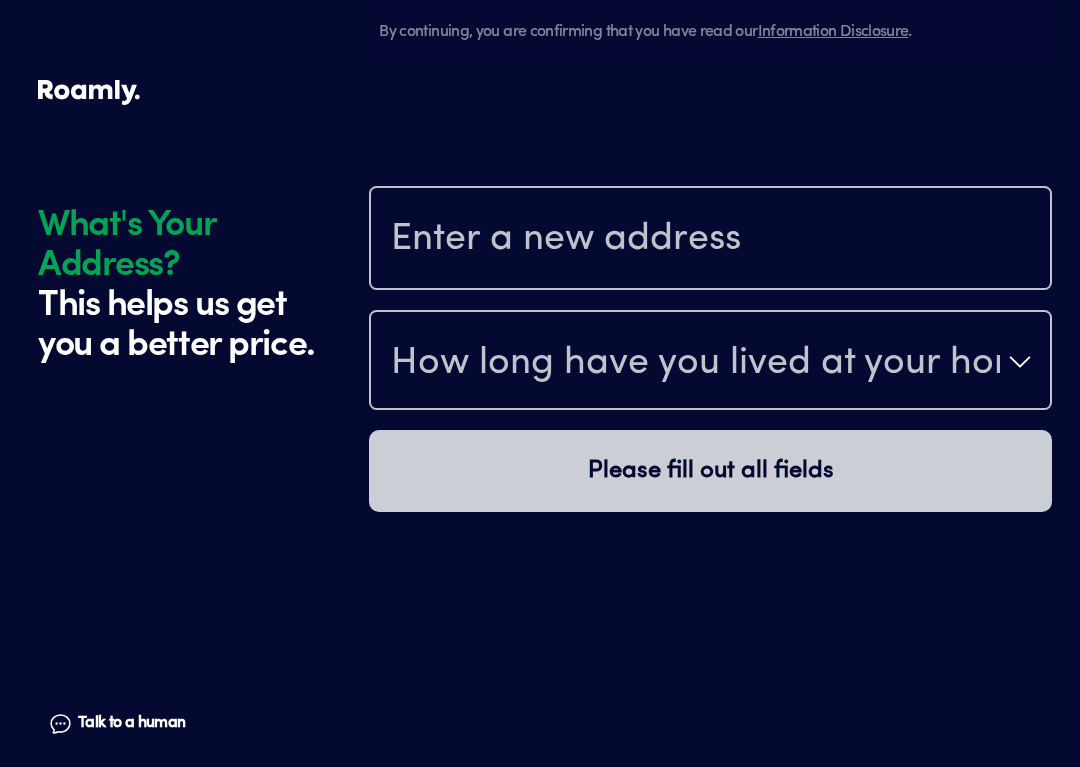 click at bounding box center [710, 240] 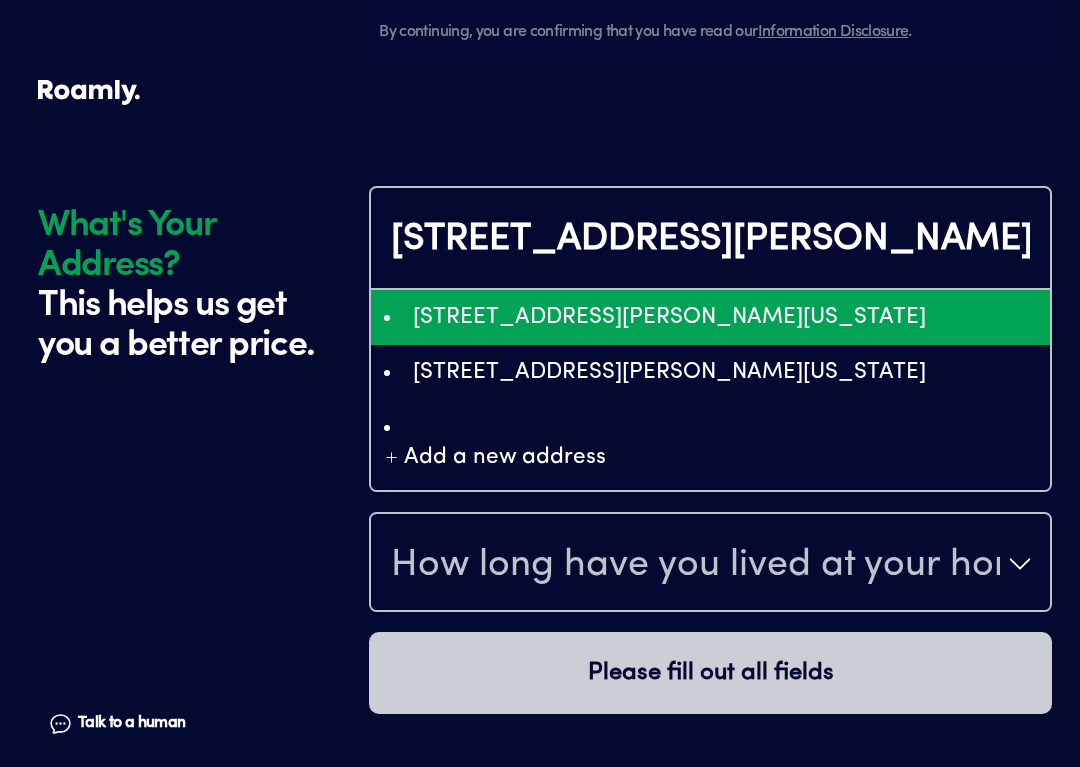 type on "[STREET_ADDRESS][PERSON_NAME]" 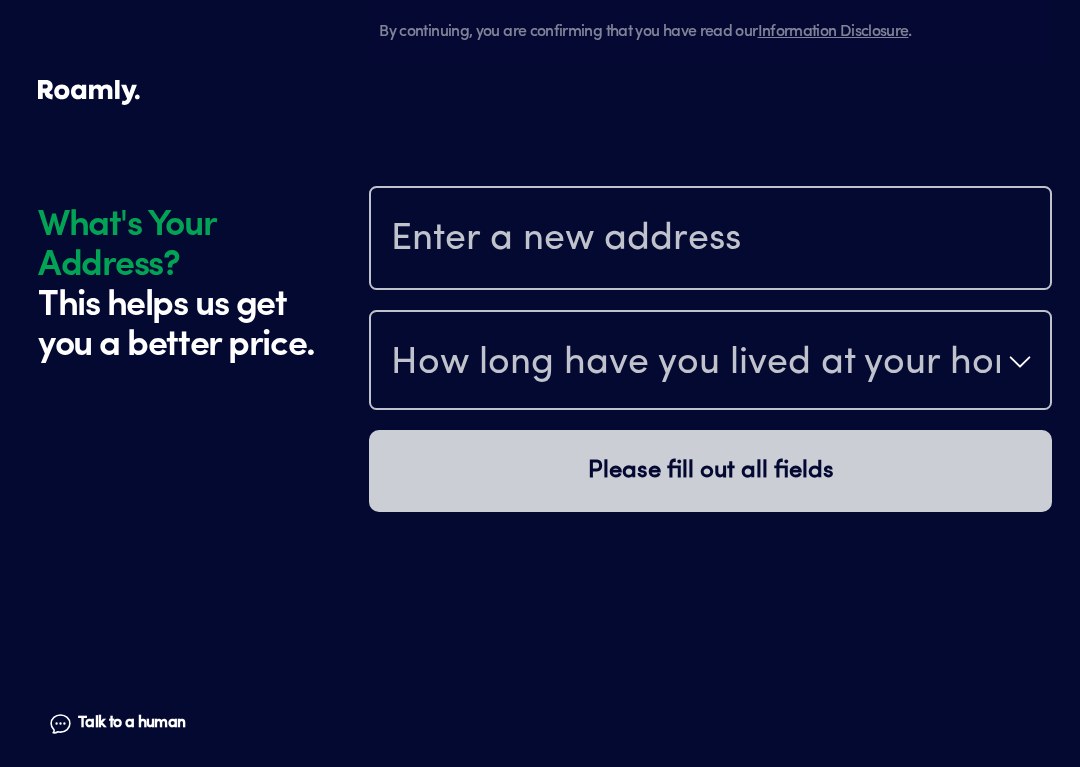 click on "How long have you lived at your home address? Please fill out all fields" at bounding box center (710, 462) 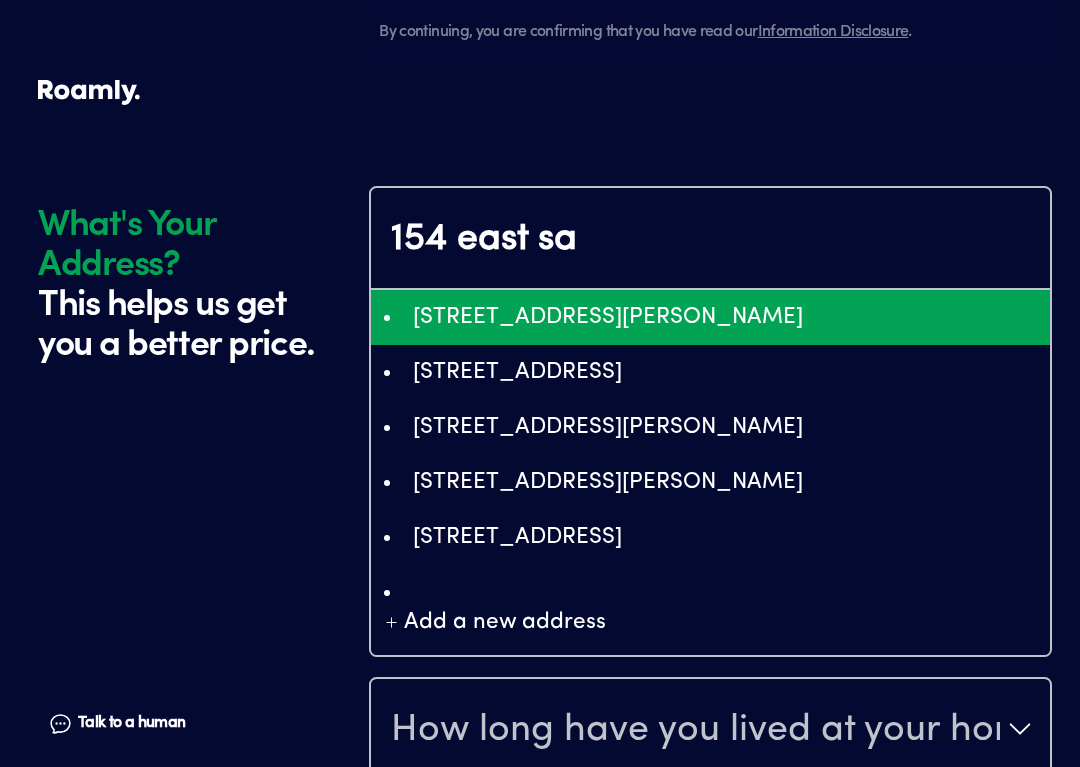 type on "EicxNTQgU2FuZHkgQ2lyY2xlLCBCaWcgUGluZSBLZXksIEZMLCBVU0EiMRIvChQKEgkNAzzvaf3QiBFSpWLyo1pVDRCaASoUChIJjTG8H2r90IgR9X_q71x3E6g" 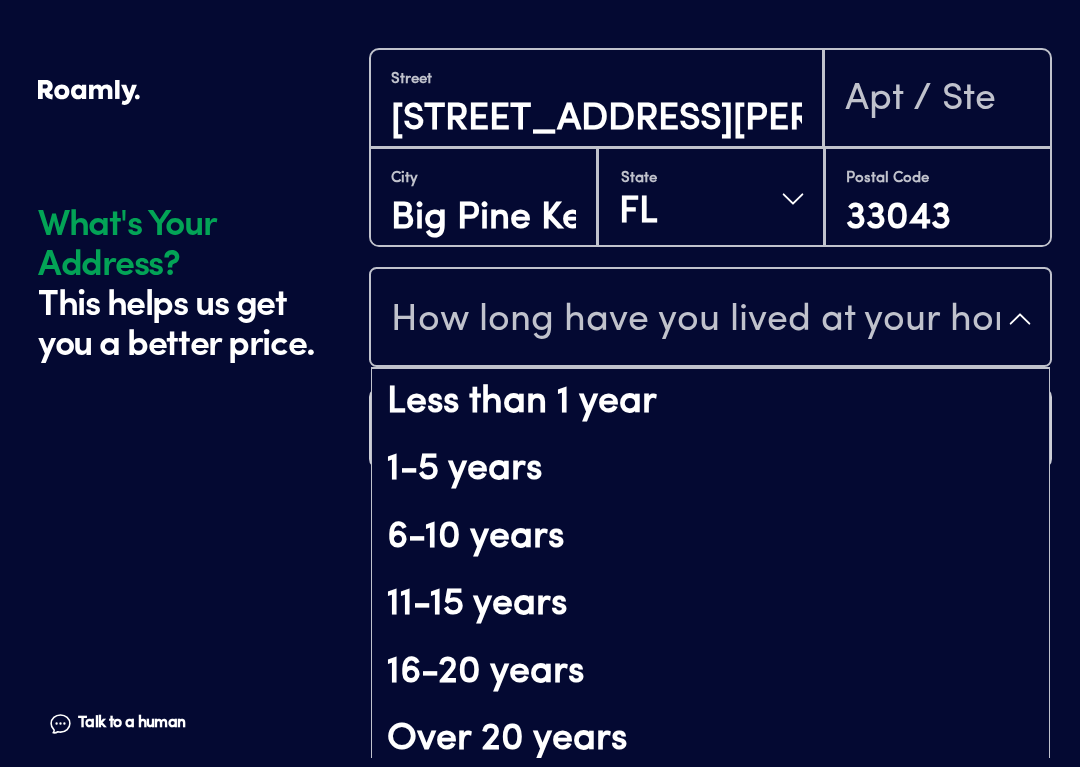 scroll, scrollTop: 144, scrollLeft: 0, axis: vertical 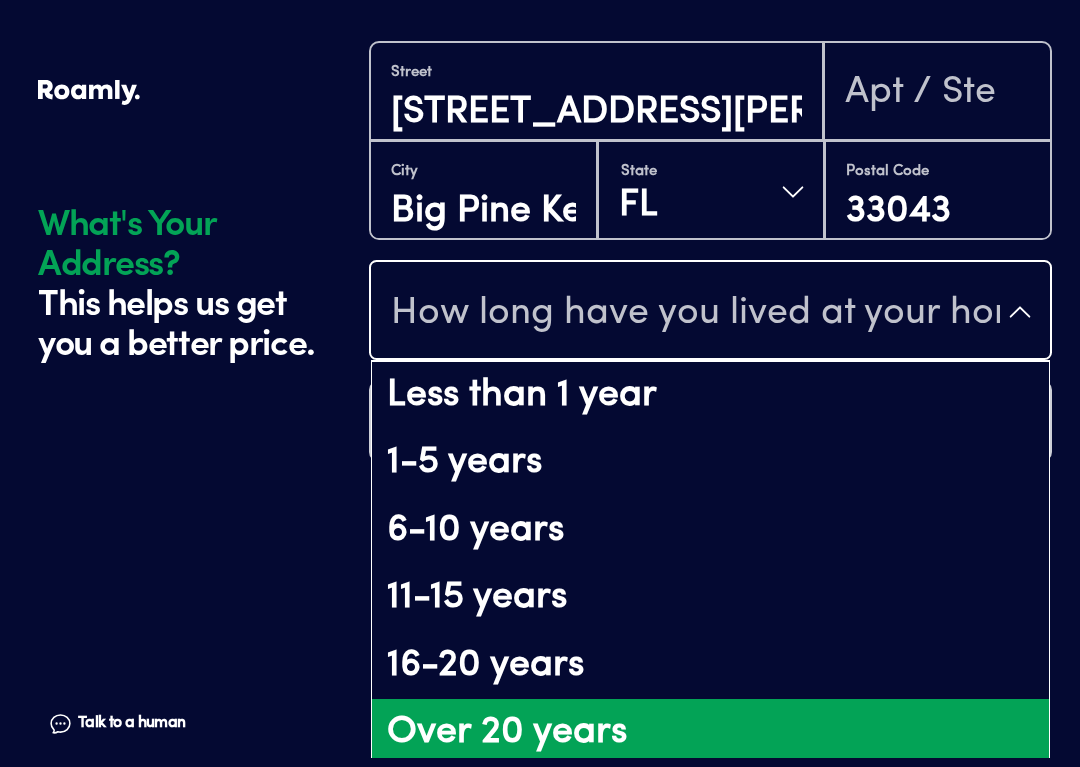 click on "Over 20 years" at bounding box center [710, 733] 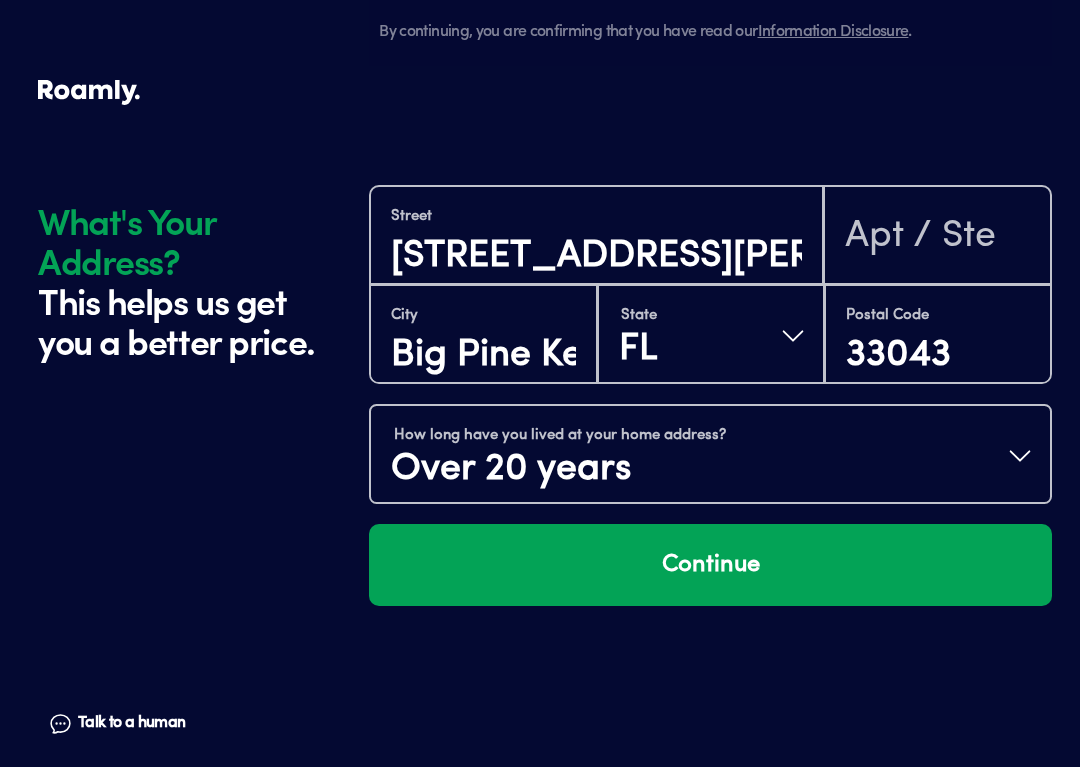 click on "Continue" at bounding box center (710, 565) 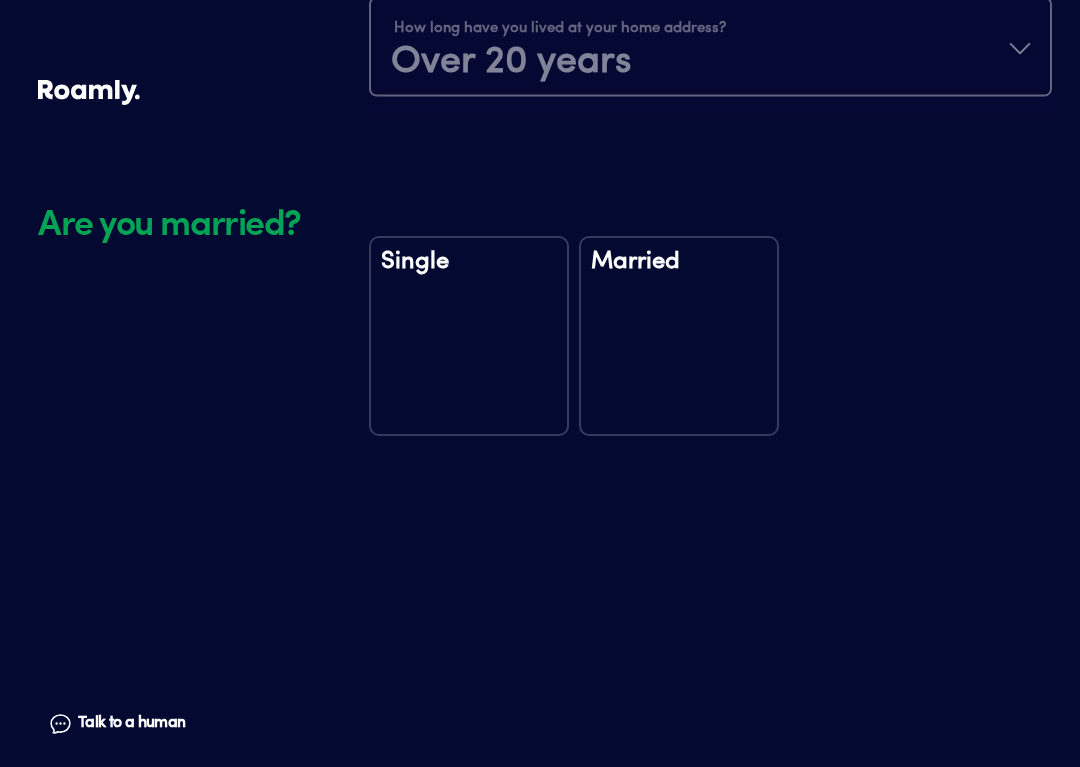 scroll, scrollTop: 2510, scrollLeft: 0, axis: vertical 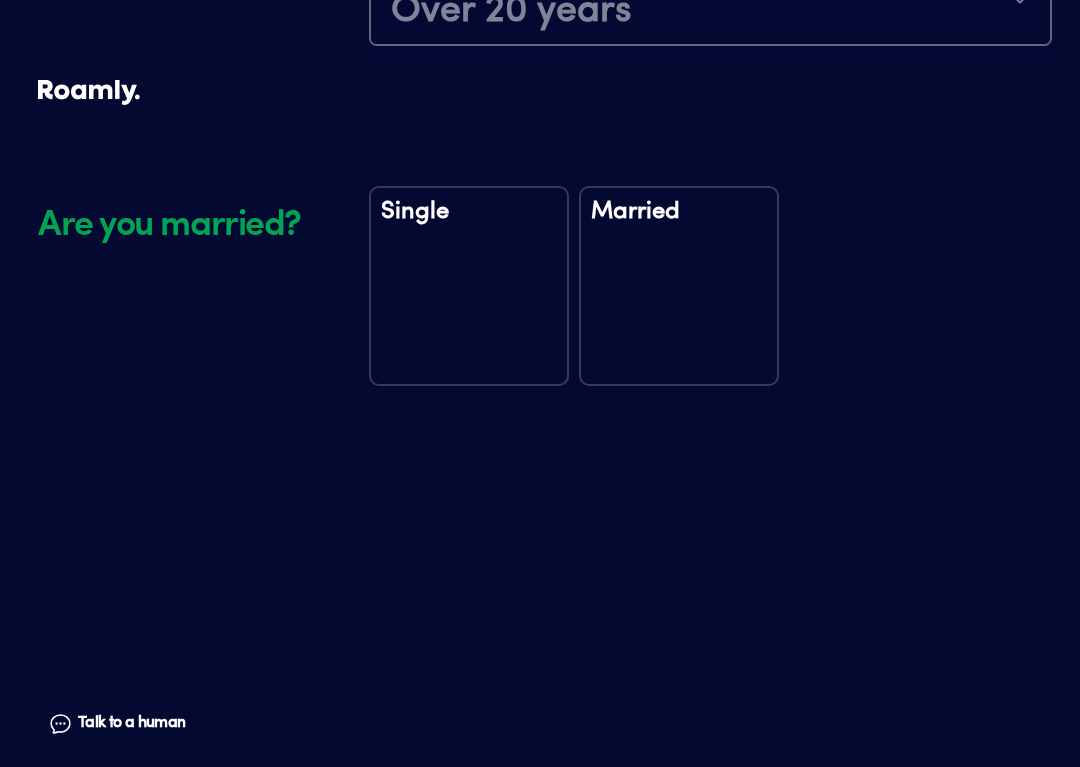 click on "Married" at bounding box center [679, 286] 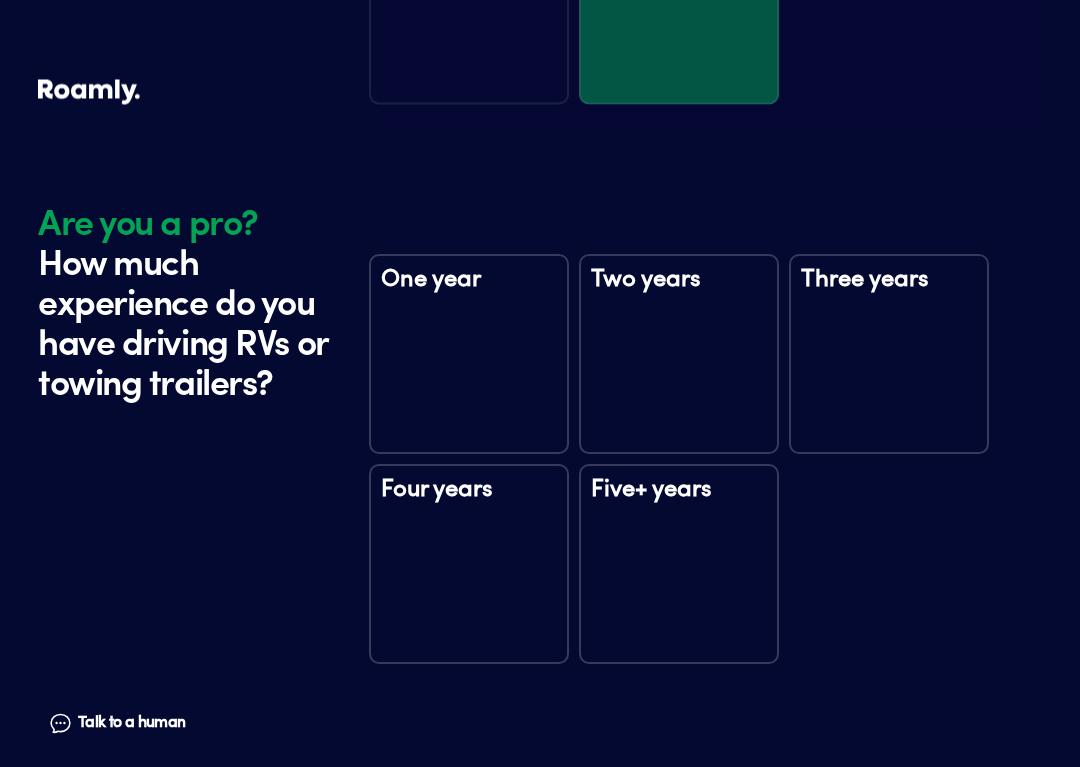scroll, scrollTop: 2900, scrollLeft: 0, axis: vertical 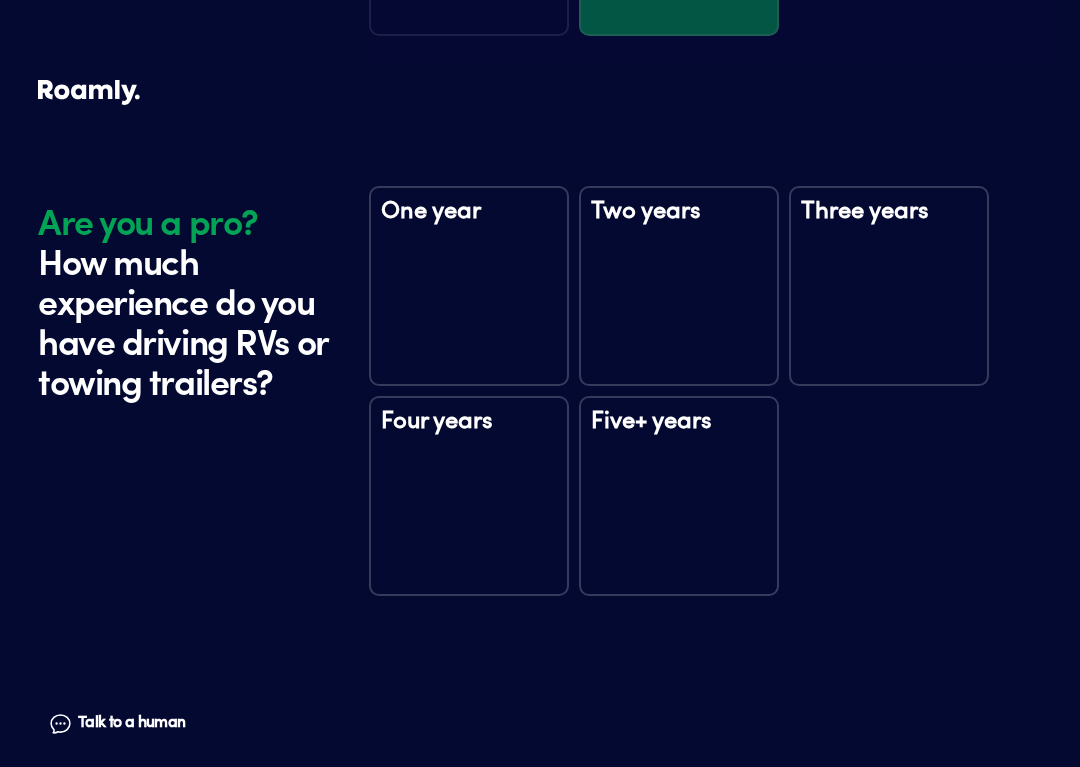 click on "Five+ years" at bounding box center (679, 440) 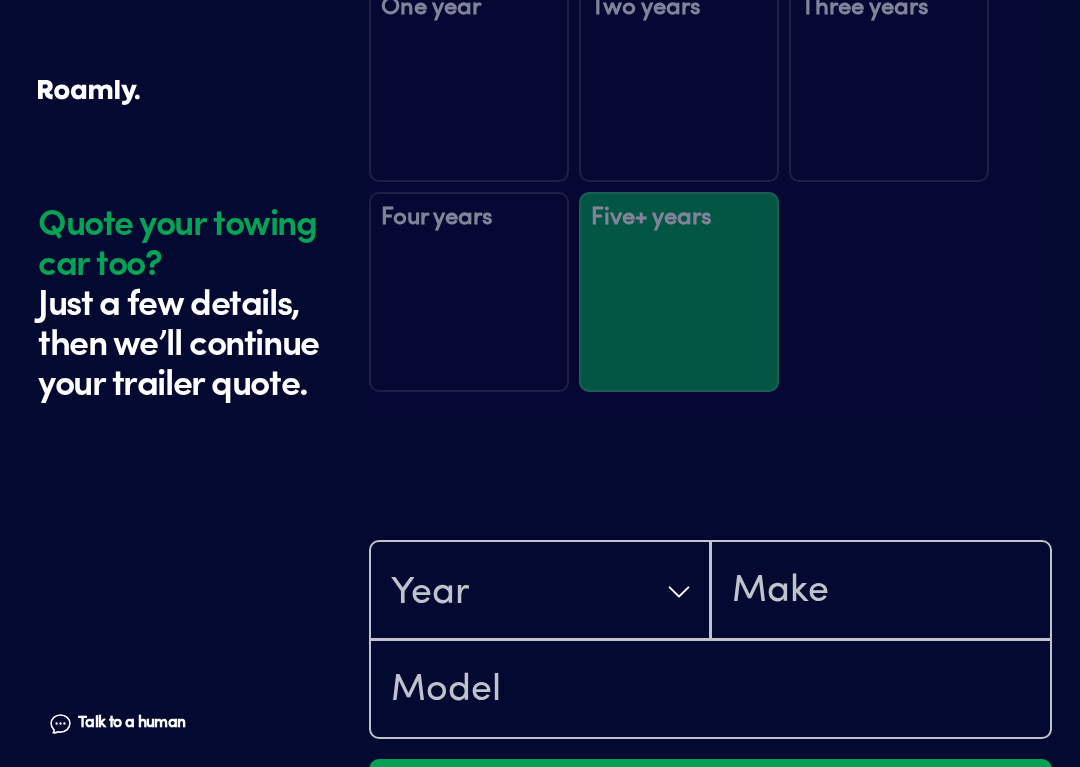 scroll, scrollTop: 3500, scrollLeft: 0, axis: vertical 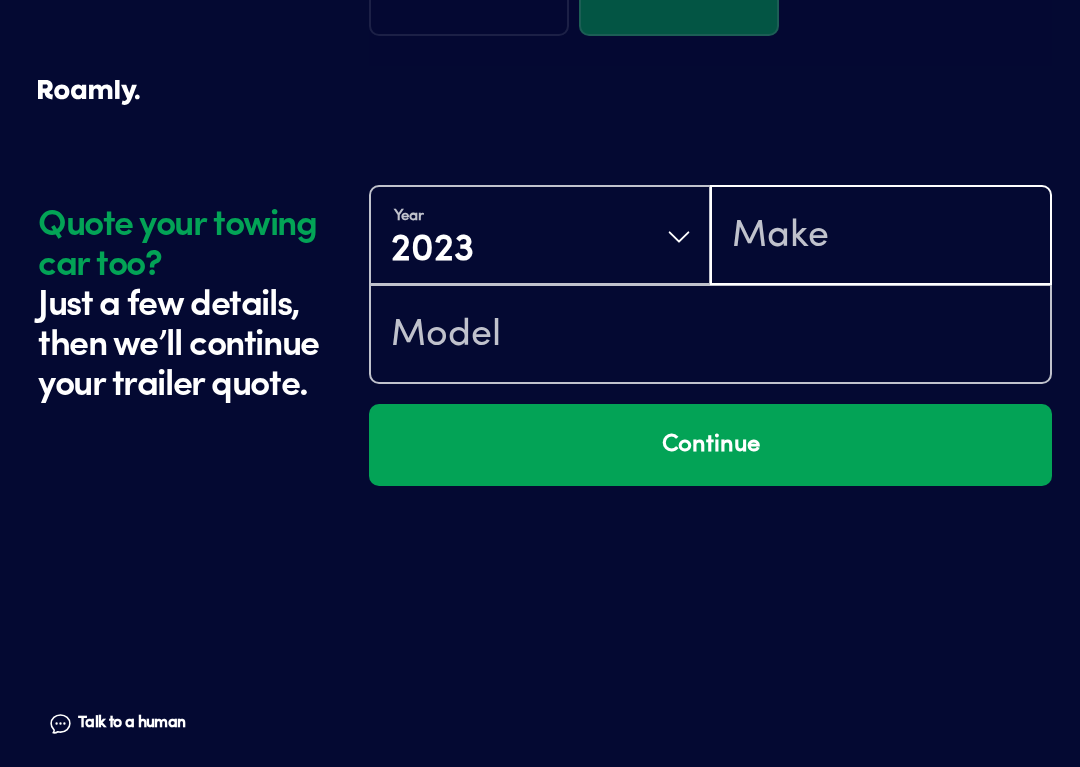 click at bounding box center [881, 237] 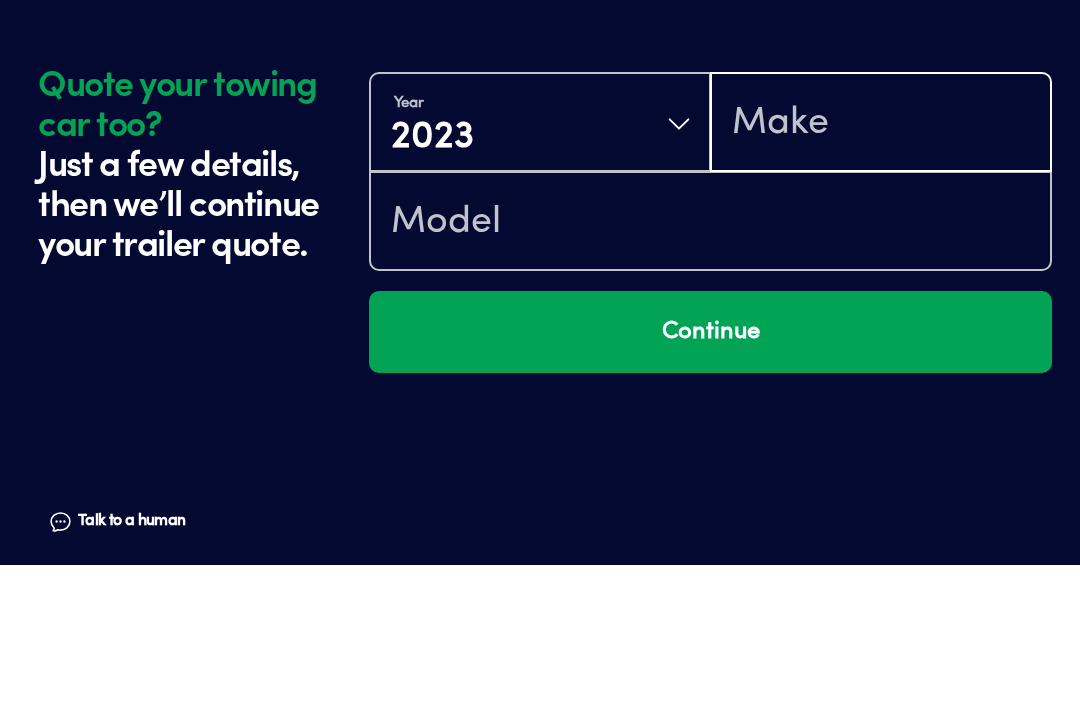 scroll, scrollTop: 3473, scrollLeft: 0, axis: vertical 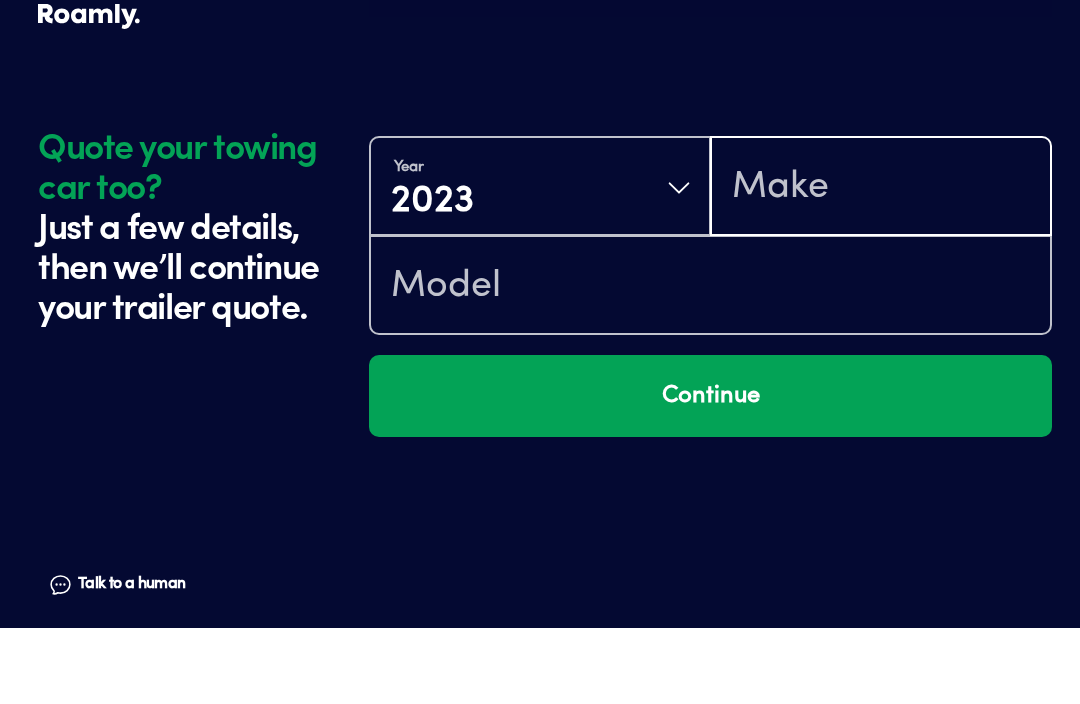 type on "D" 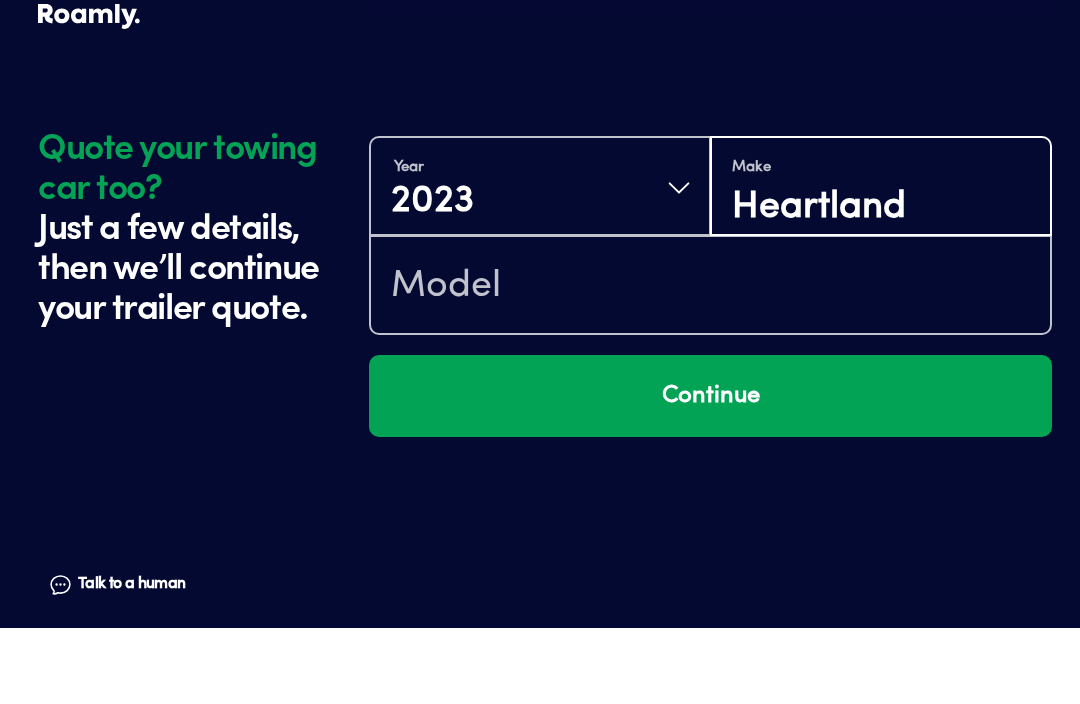 type on "Heartland" 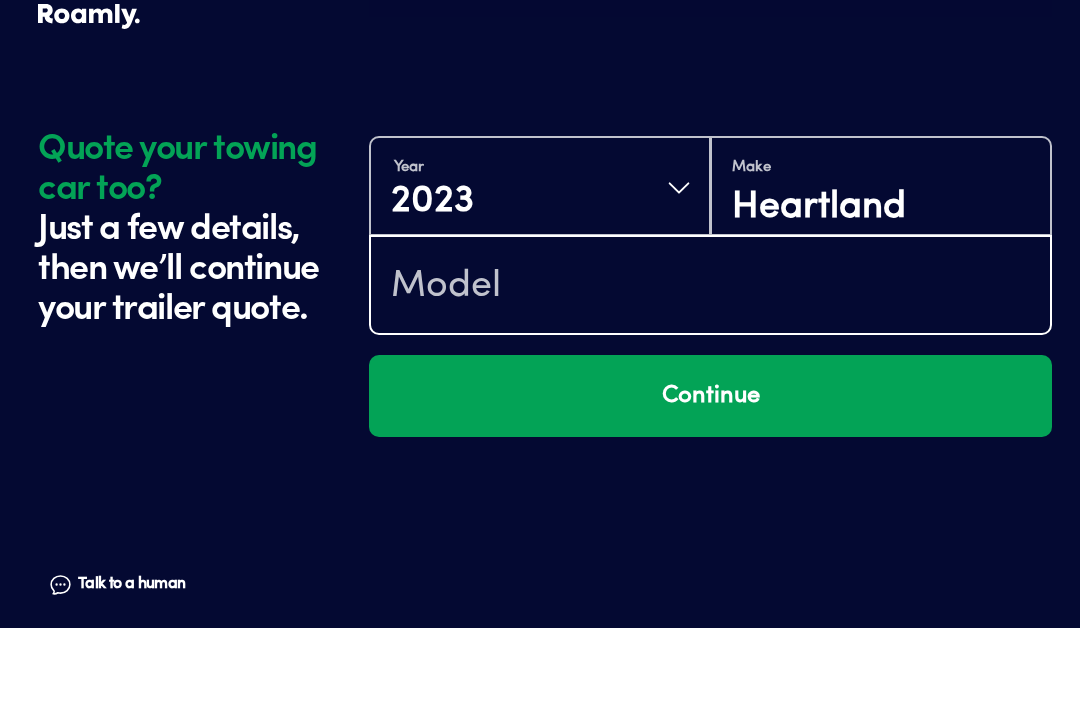 click at bounding box center (710, 363) 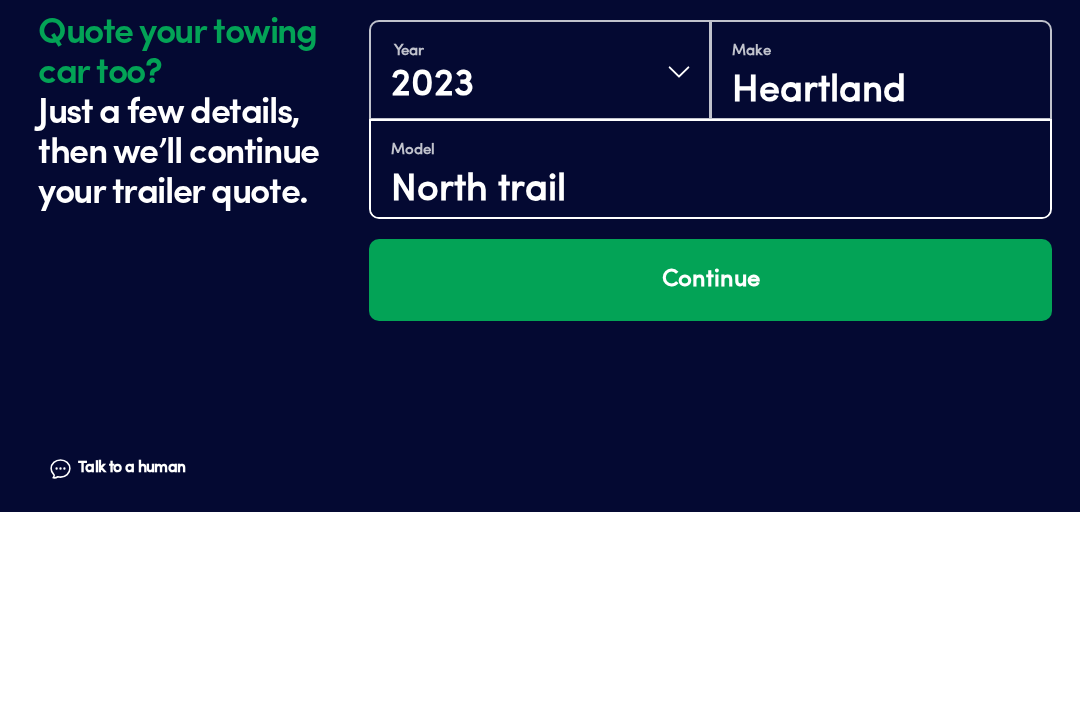 type on "North trail" 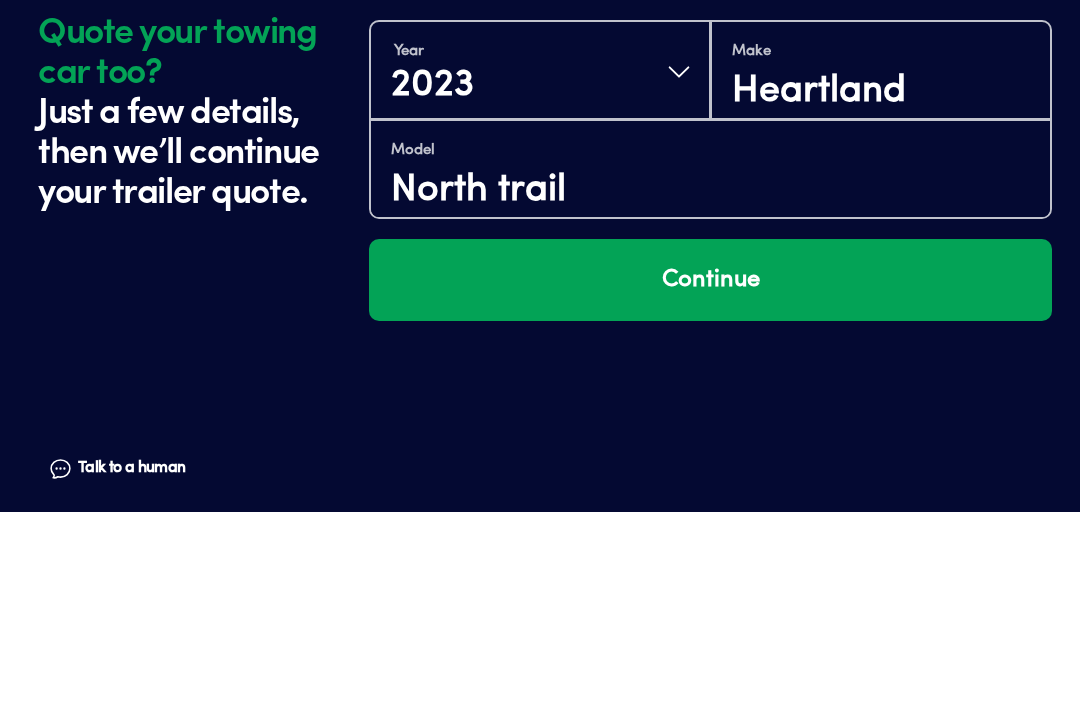 click on "Continue" at bounding box center [710, 472] 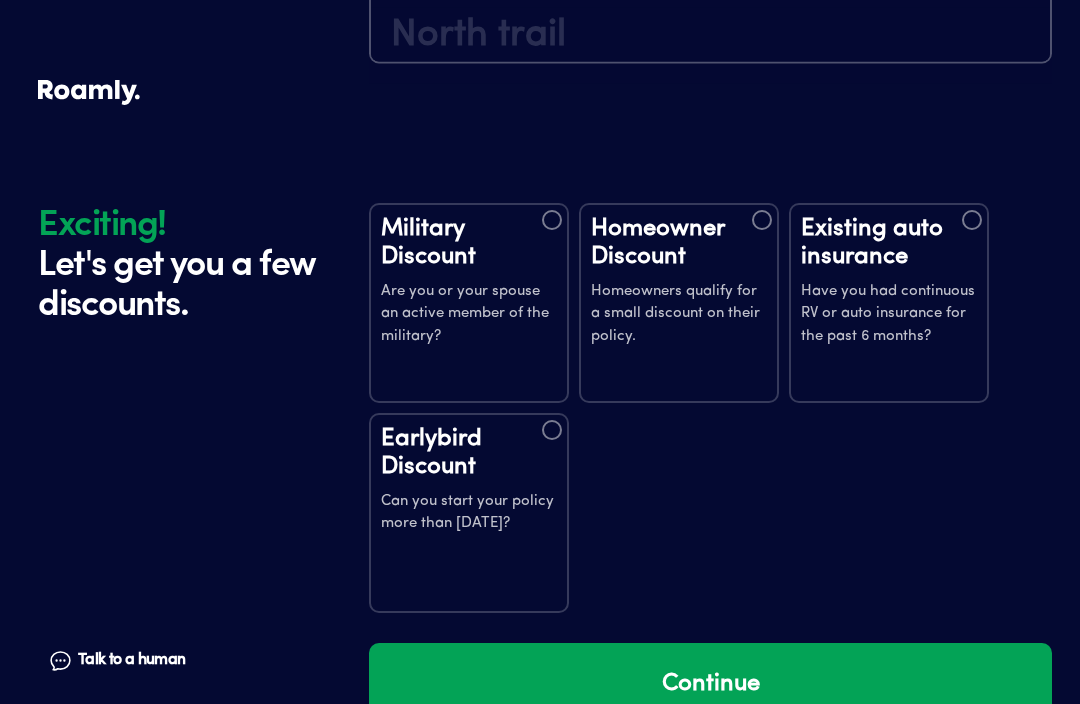 scroll, scrollTop: 3911, scrollLeft: 0, axis: vertical 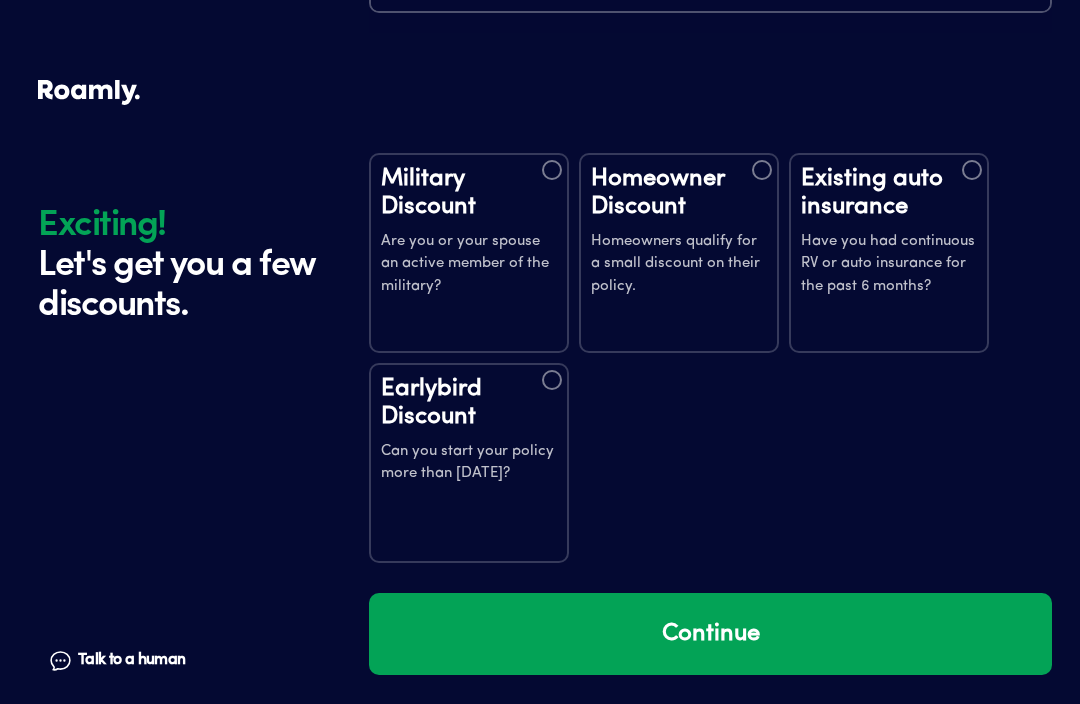 click at bounding box center [762, 170] 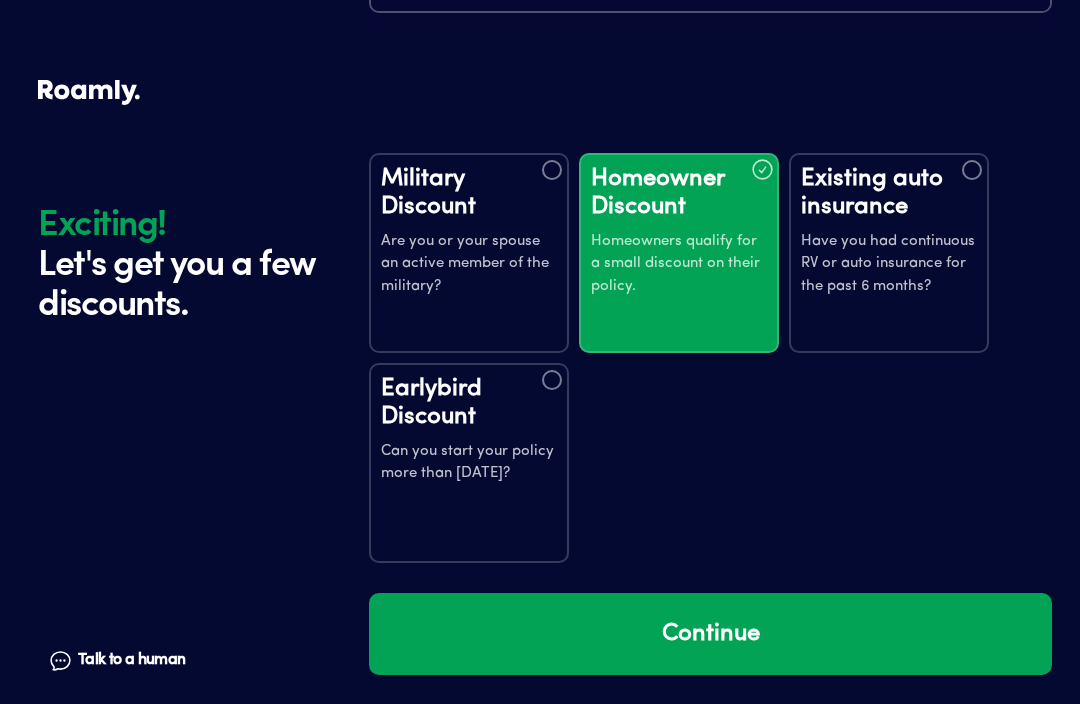 click at bounding box center [972, 170] 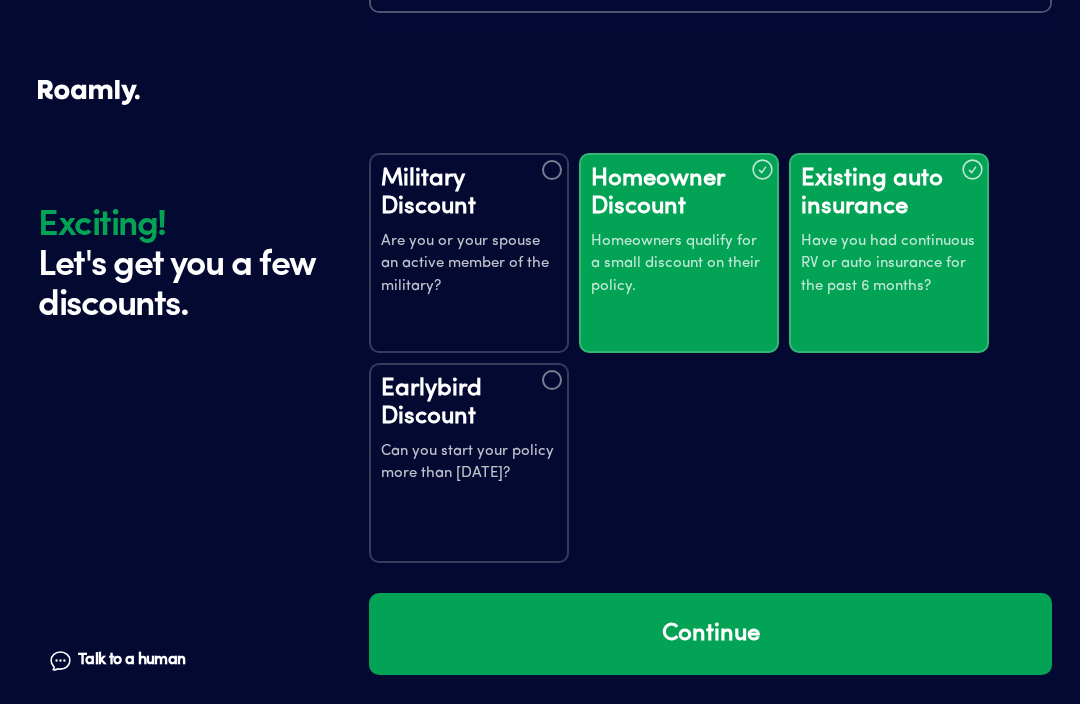 click at bounding box center (552, 380) 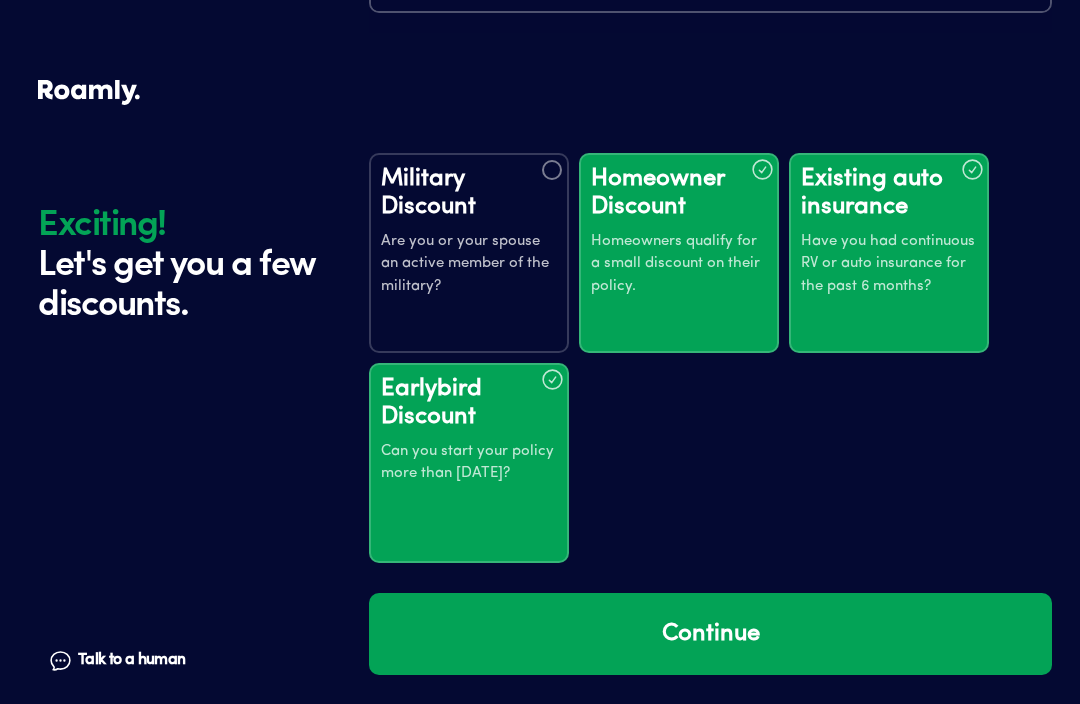 click on "Continue" at bounding box center [710, 634] 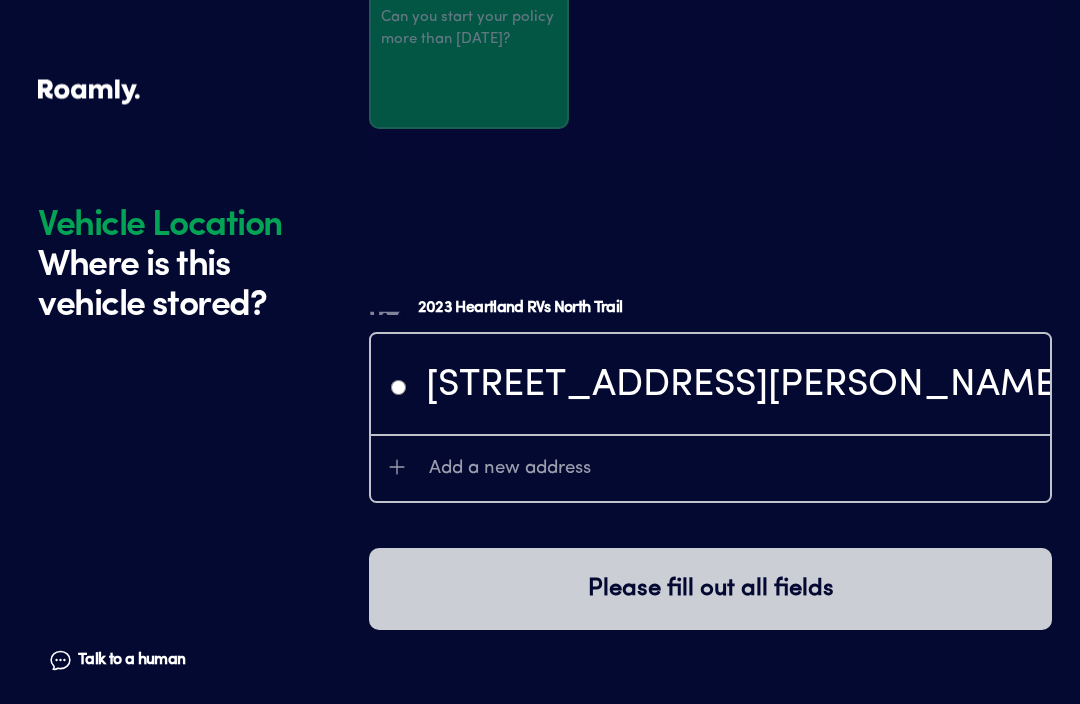 scroll, scrollTop: 4451, scrollLeft: 0, axis: vertical 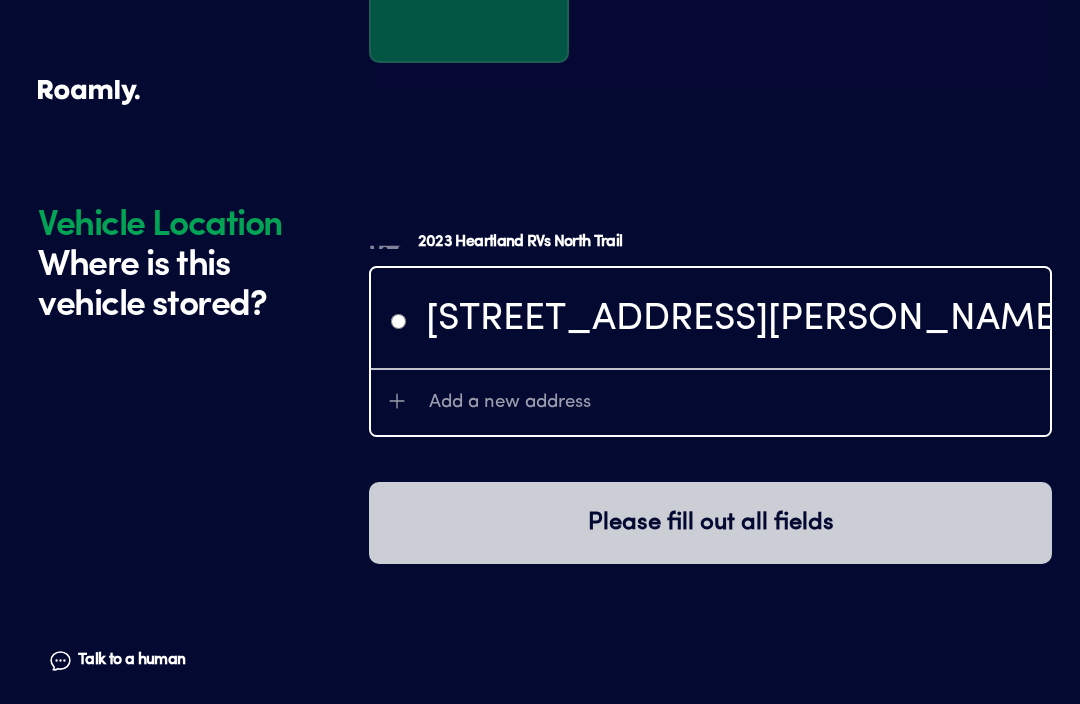 click on "Add a new address" at bounding box center [510, 403] 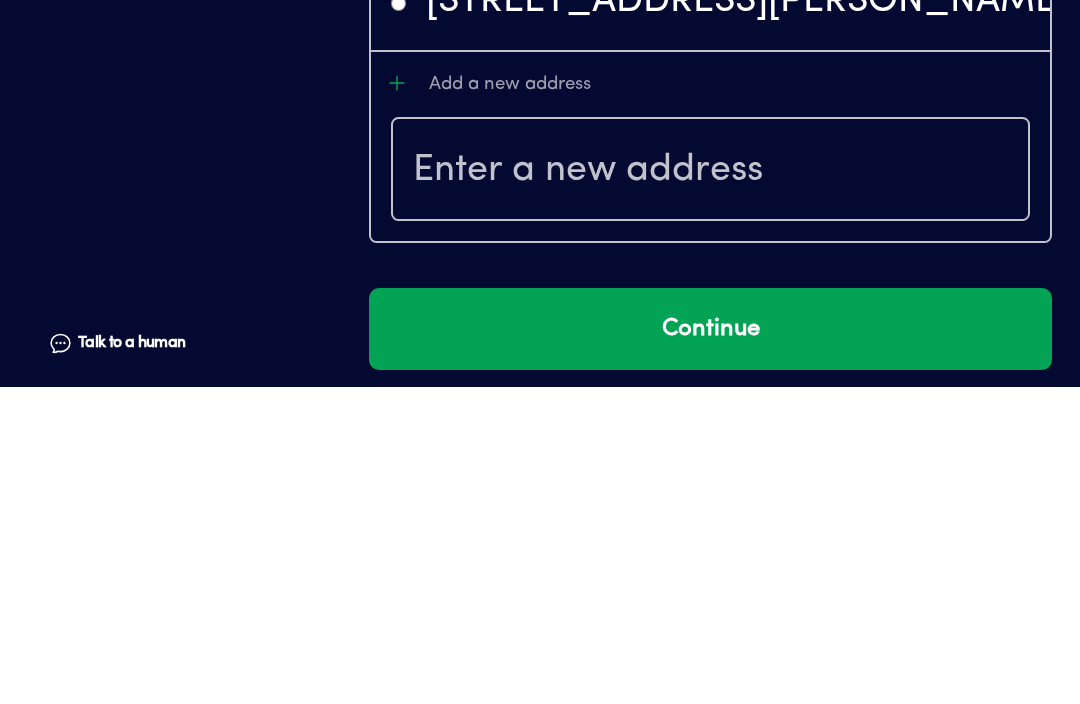 click at bounding box center (175, 508) 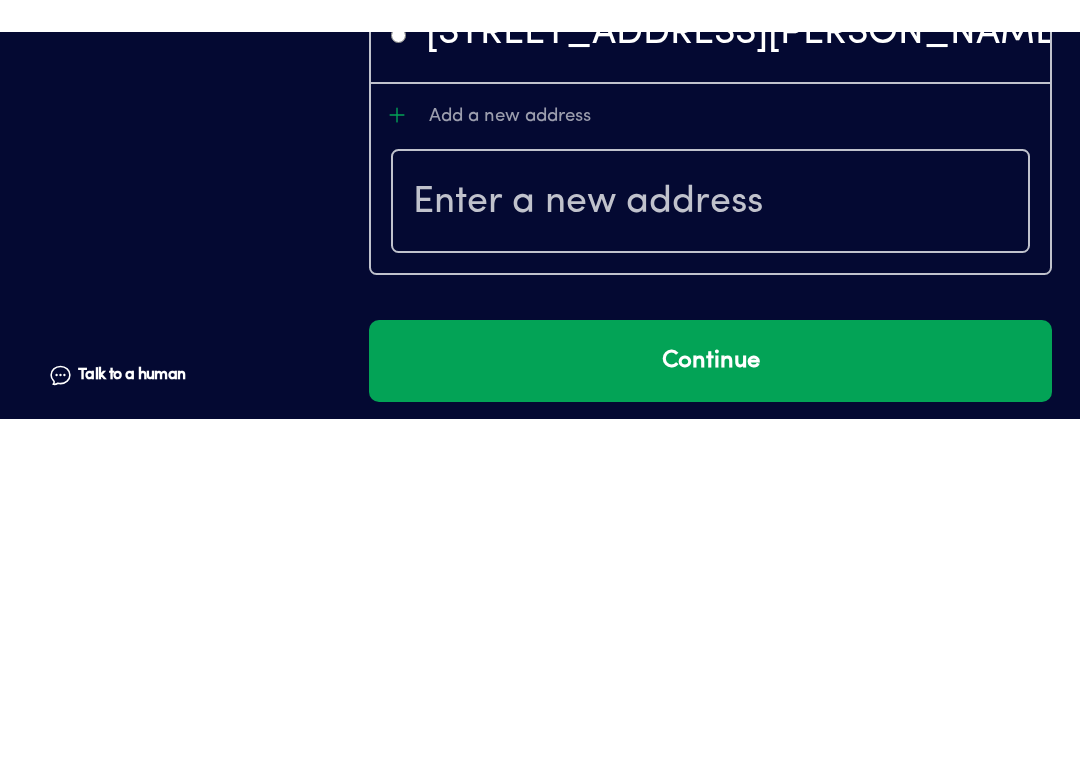 scroll, scrollTop: 4463, scrollLeft: 0, axis: vertical 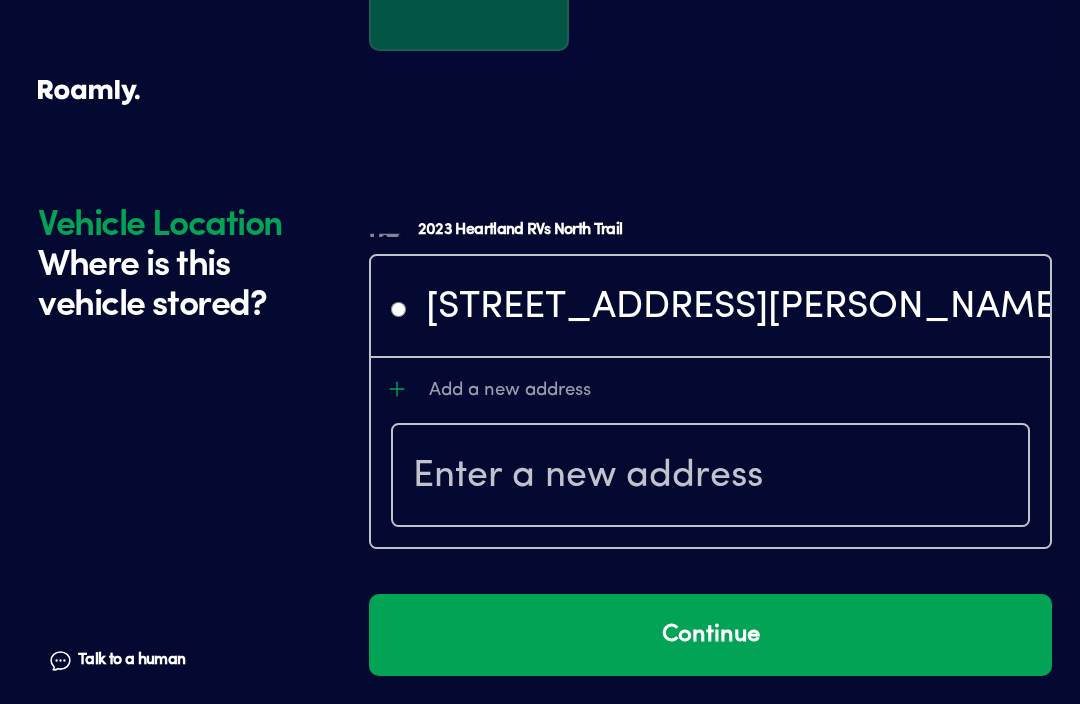 click on "Continue" at bounding box center [710, 635] 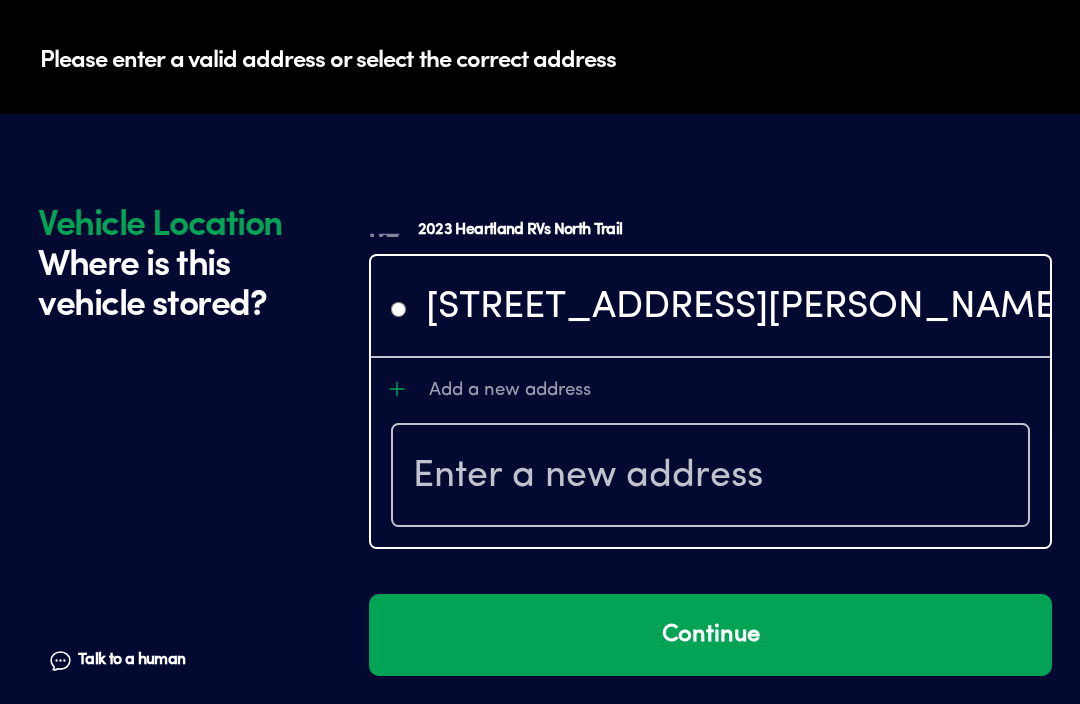 click at bounding box center [710, 477] 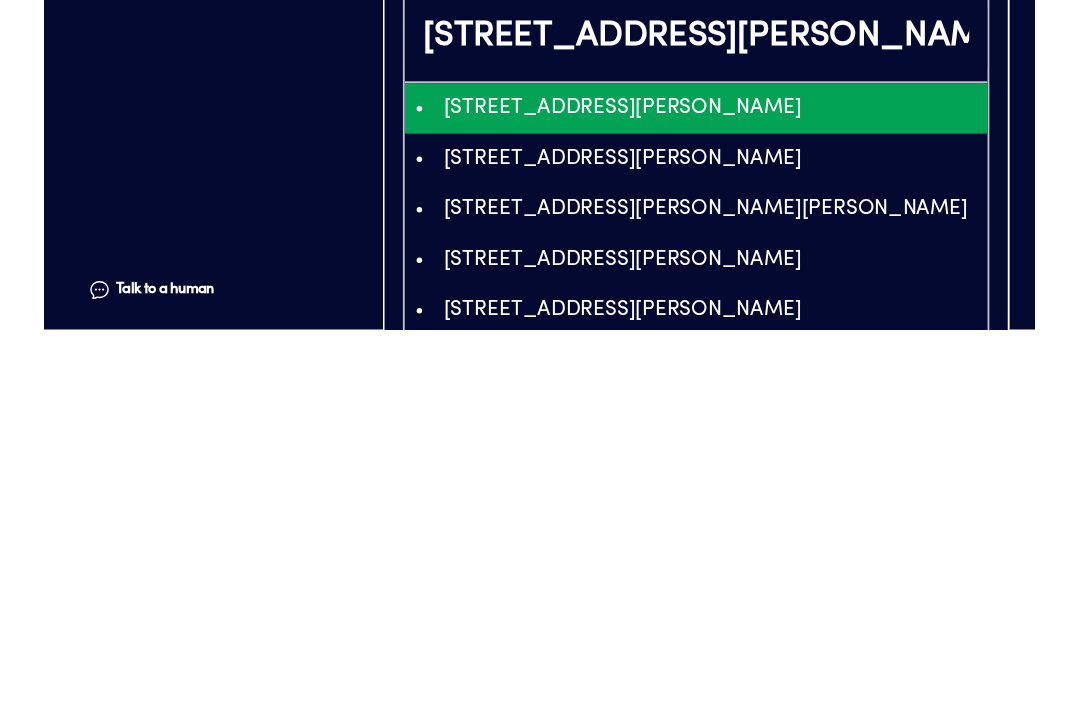 scroll, scrollTop: 4530, scrollLeft: 0, axis: vertical 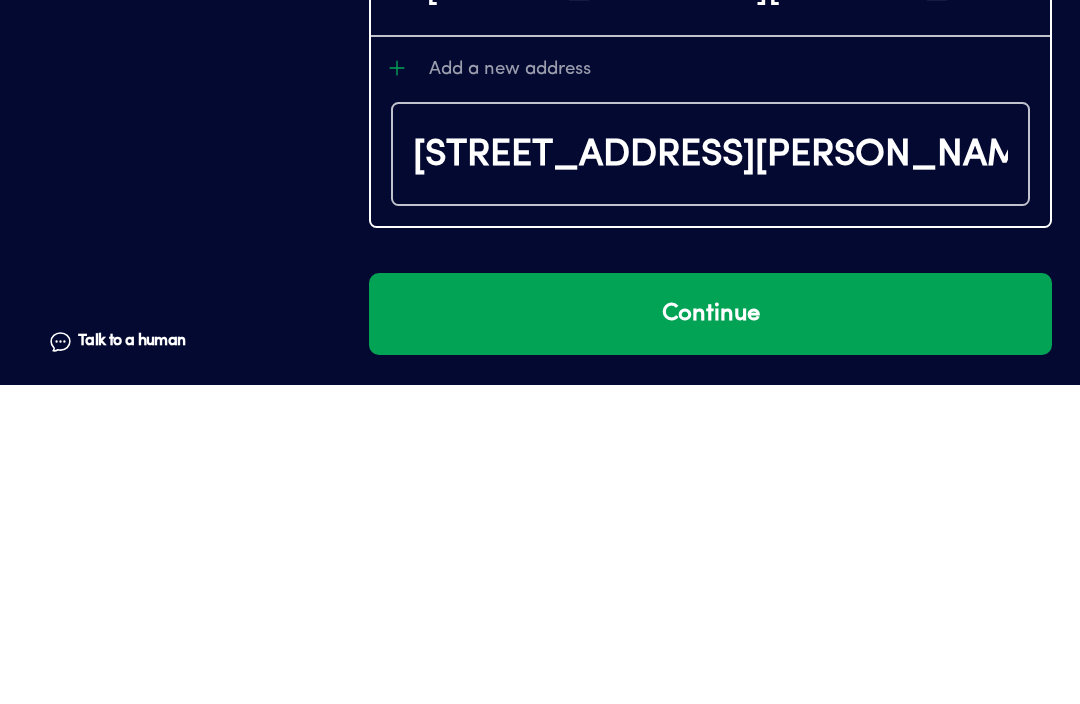 type on "EicxNTQgU2FuZHkgQ2lyY2xlLCBCaWcgUGluZSBLZXksIEZMLCBVU0EiMRIvChQKEgkNAzzvaf3QiBFSpWLyo1pVDRCaASoUChIJjTG8H2r90IgR9X_q71x3E6g" 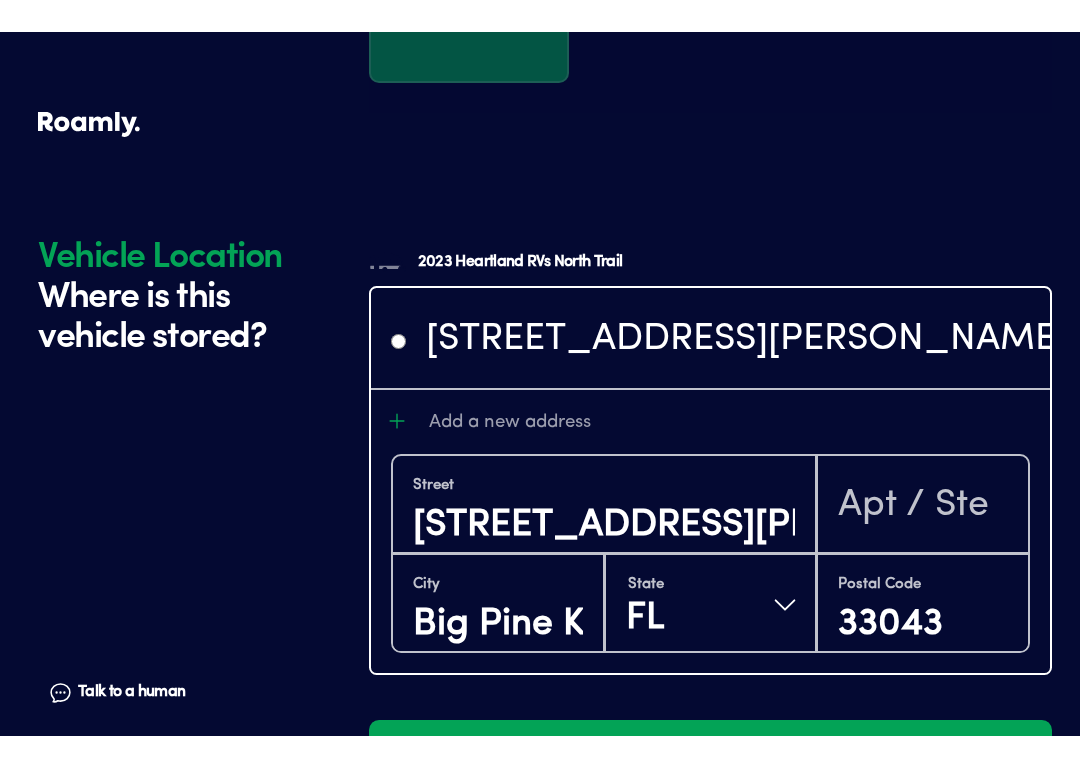 scroll, scrollTop: 4499, scrollLeft: 0, axis: vertical 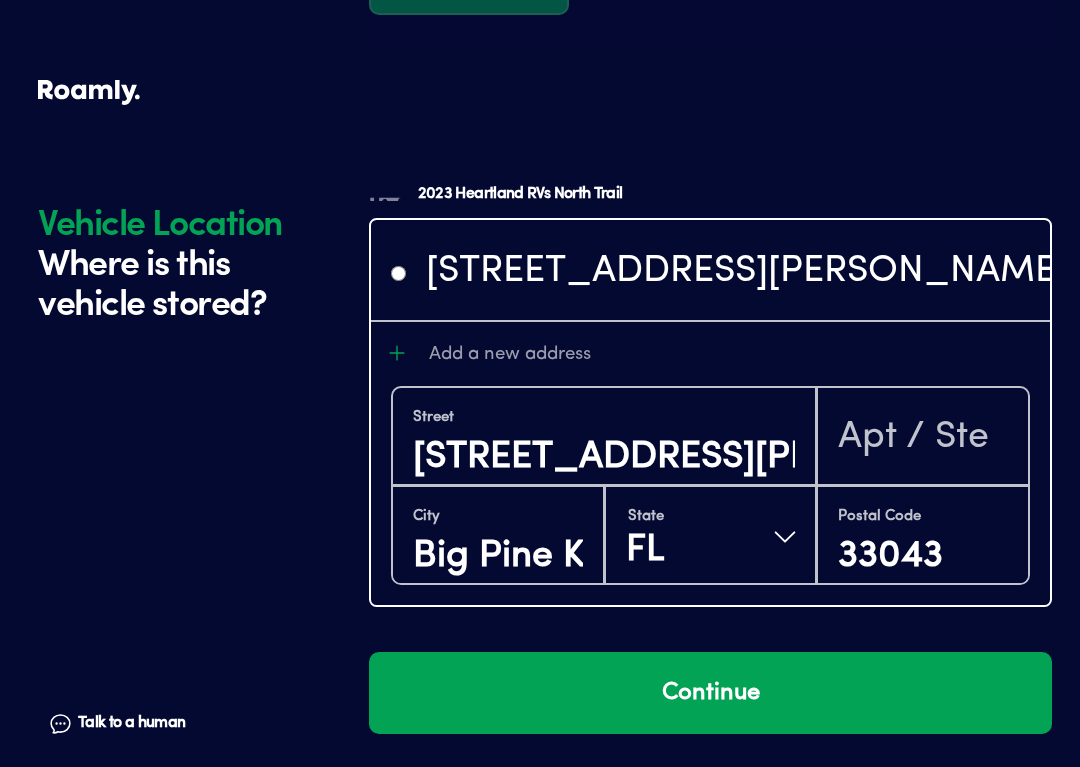 click on "Continue" at bounding box center (710, 693) 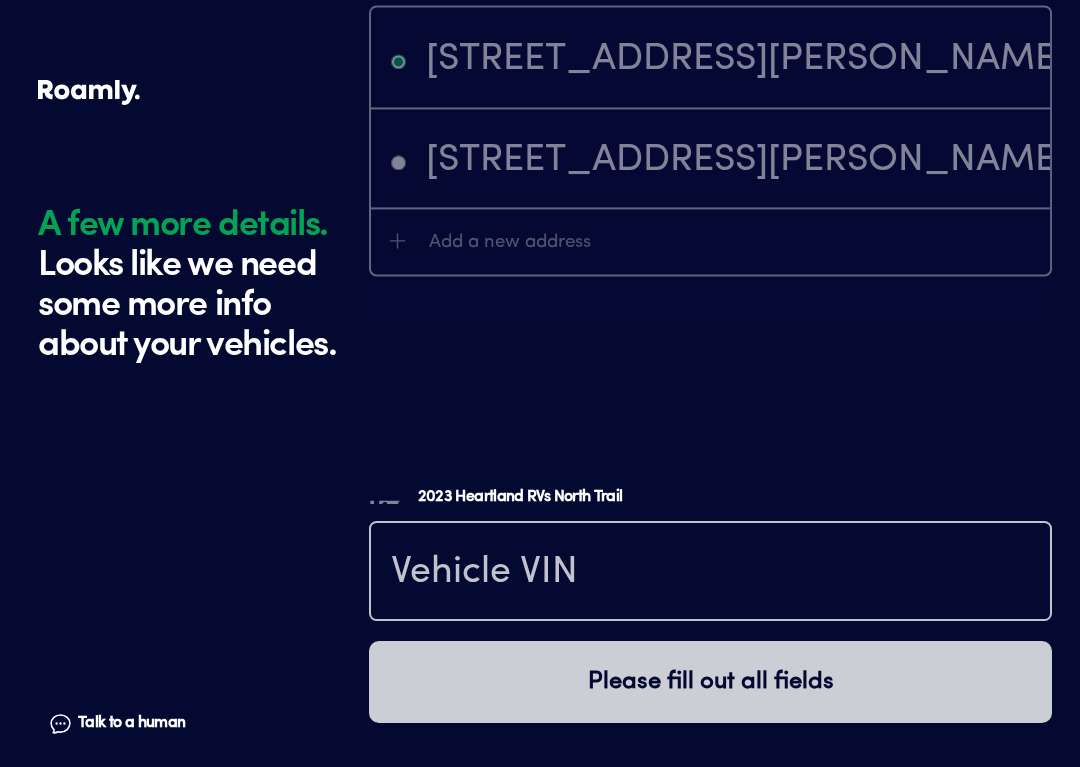 scroll, scrollTop: 5138, scrollLeft: 0, axis: vertical 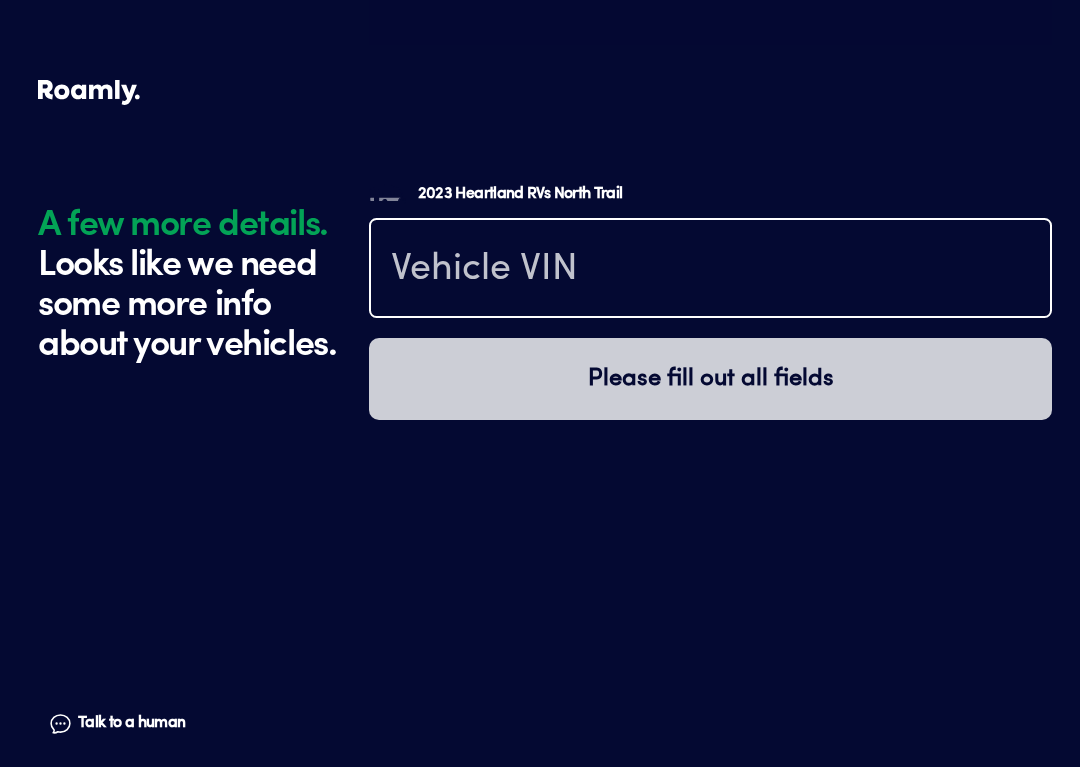 click at bounding box center [710, 270] 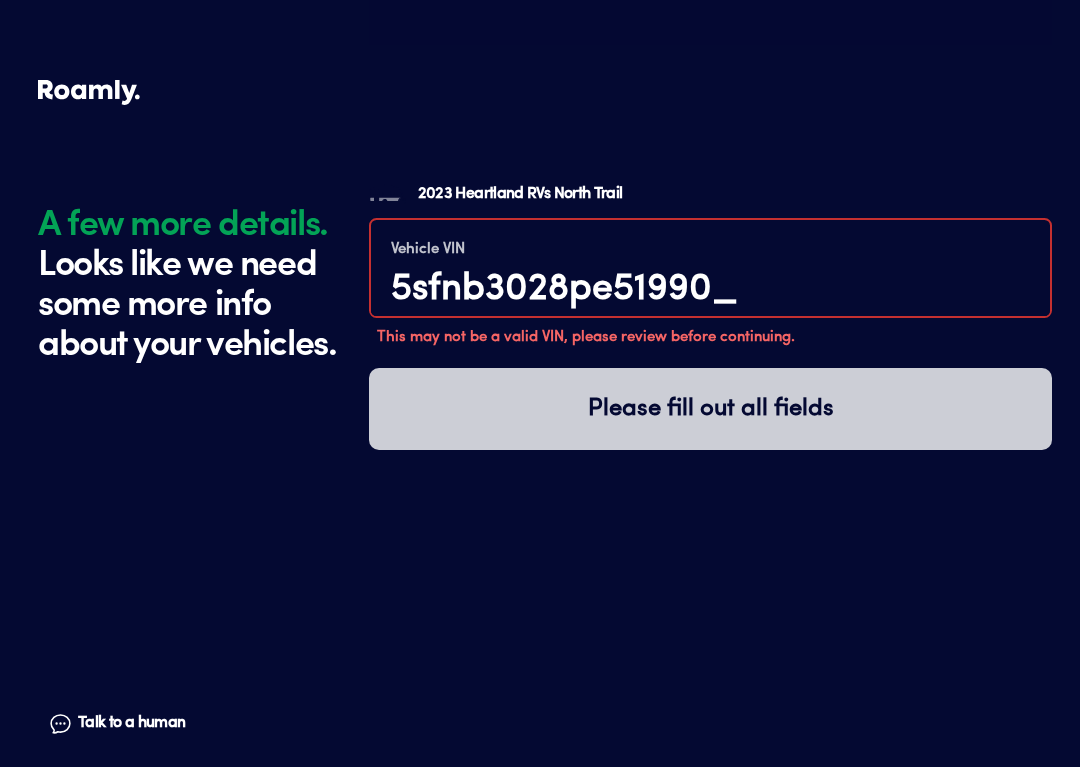 type on "5sfnb3028pe519908" 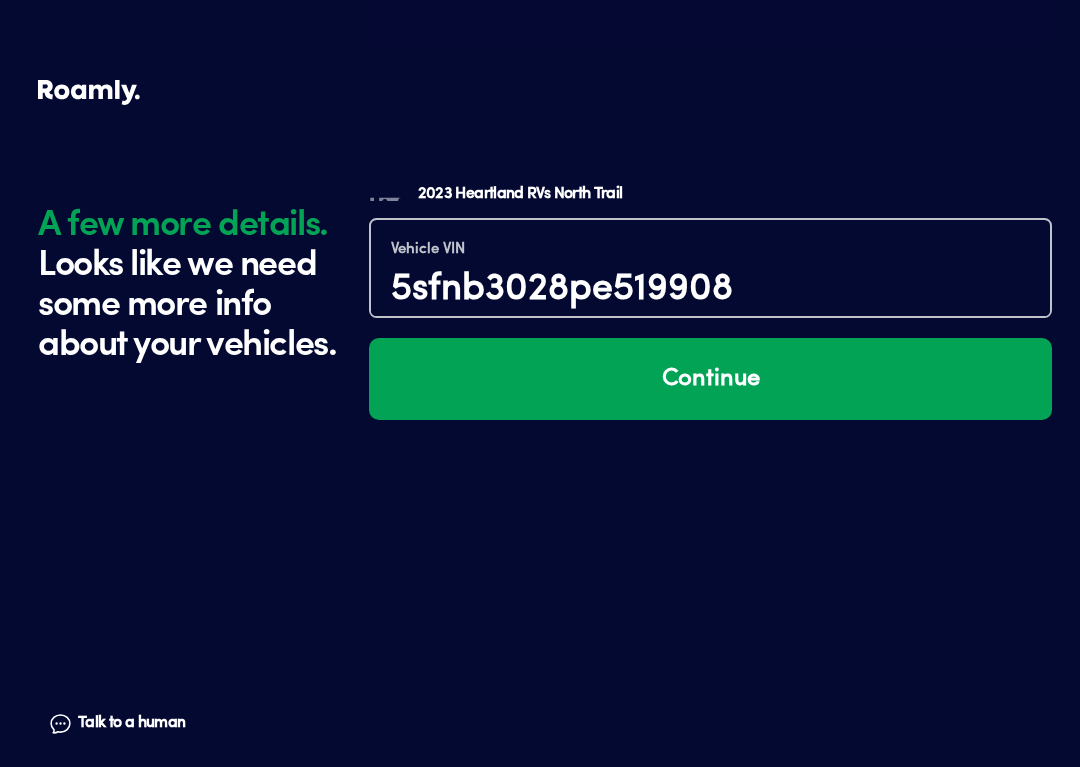 click on "Continue" at bounding box center (710, 379) 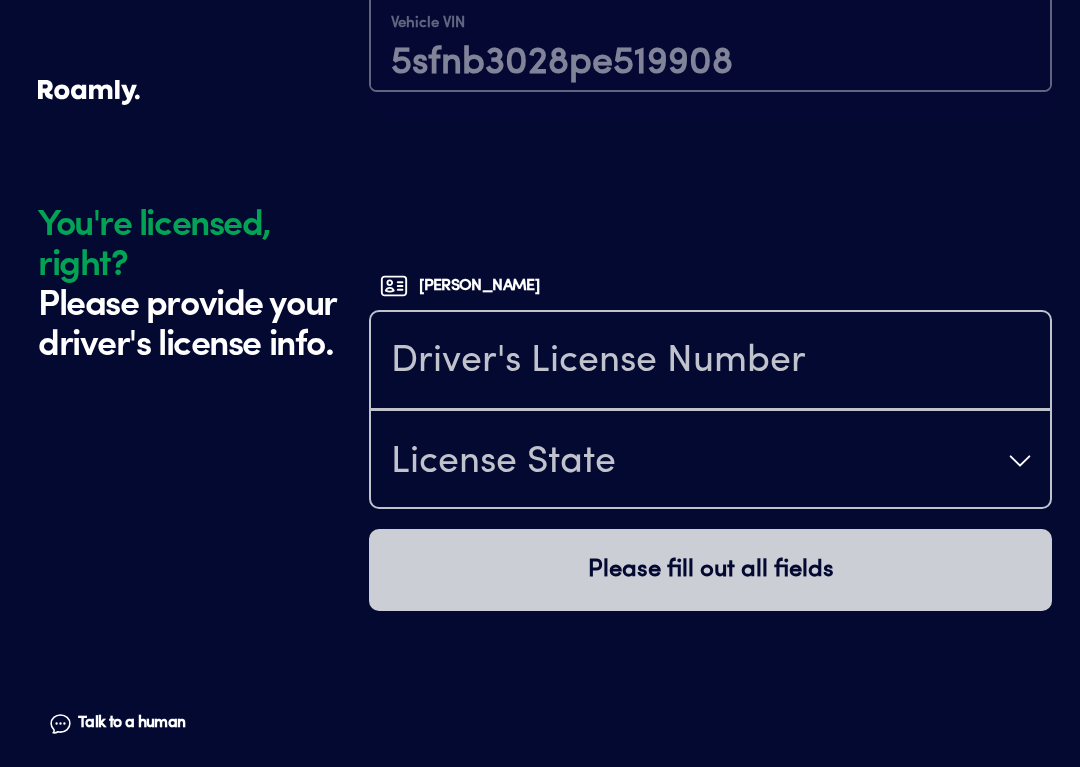 scroll, scrollTop: 5481, scrollLeft: 0, axis: vertical 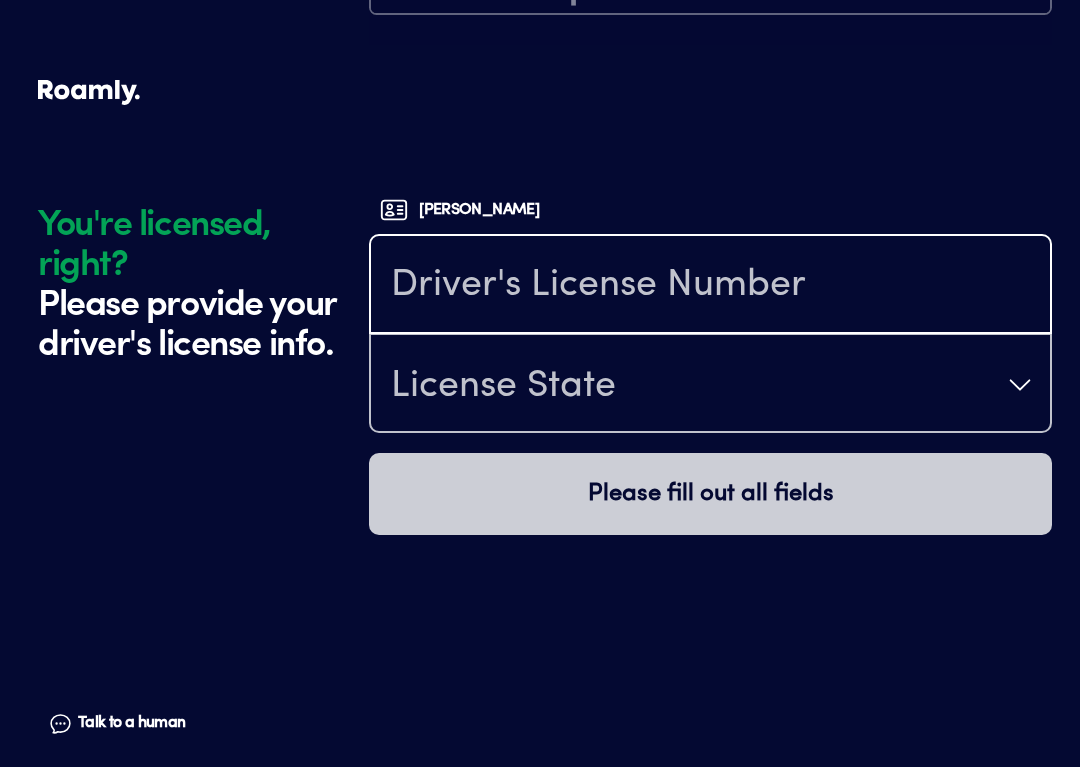 click at bounding box center (710, 286) 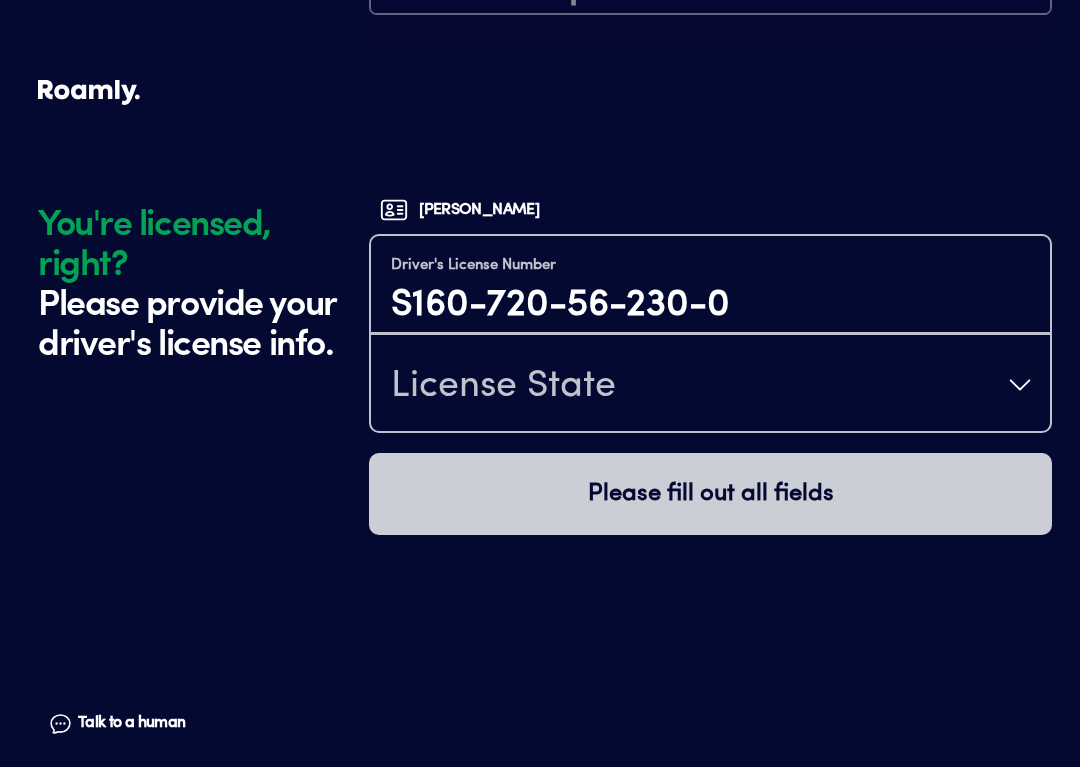 type on "S160-720-56-230-0" 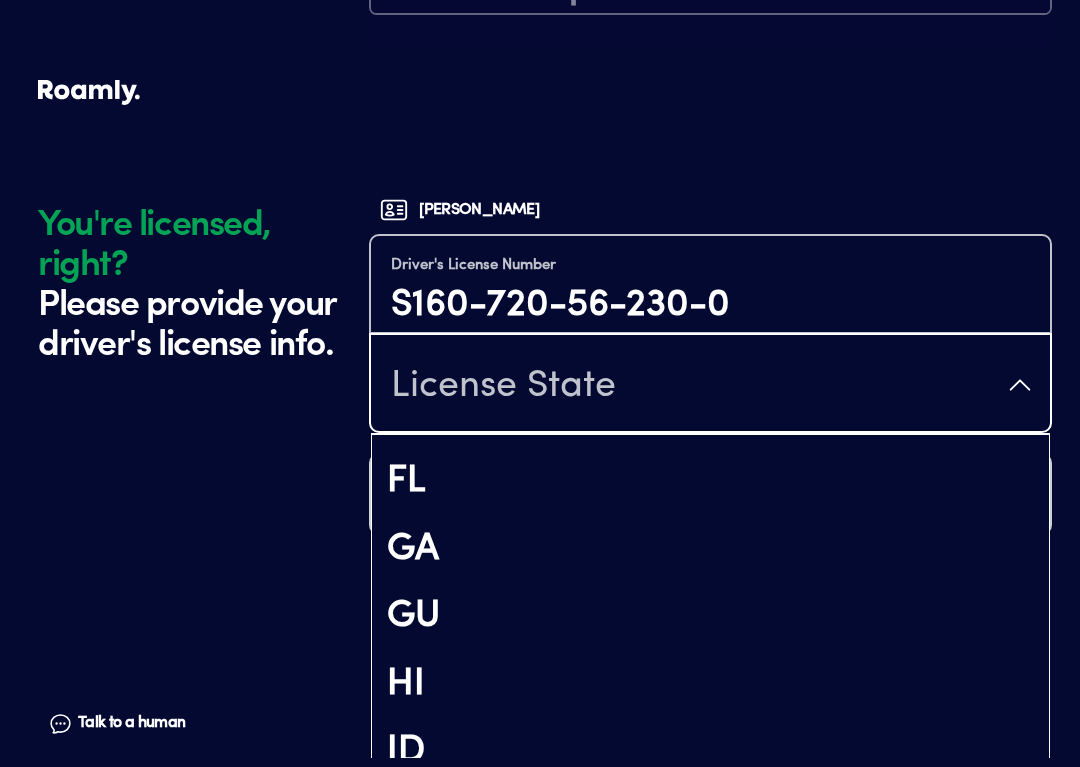 scroll, scrollTop: 721, scrollLeft: 0, axis: vertical 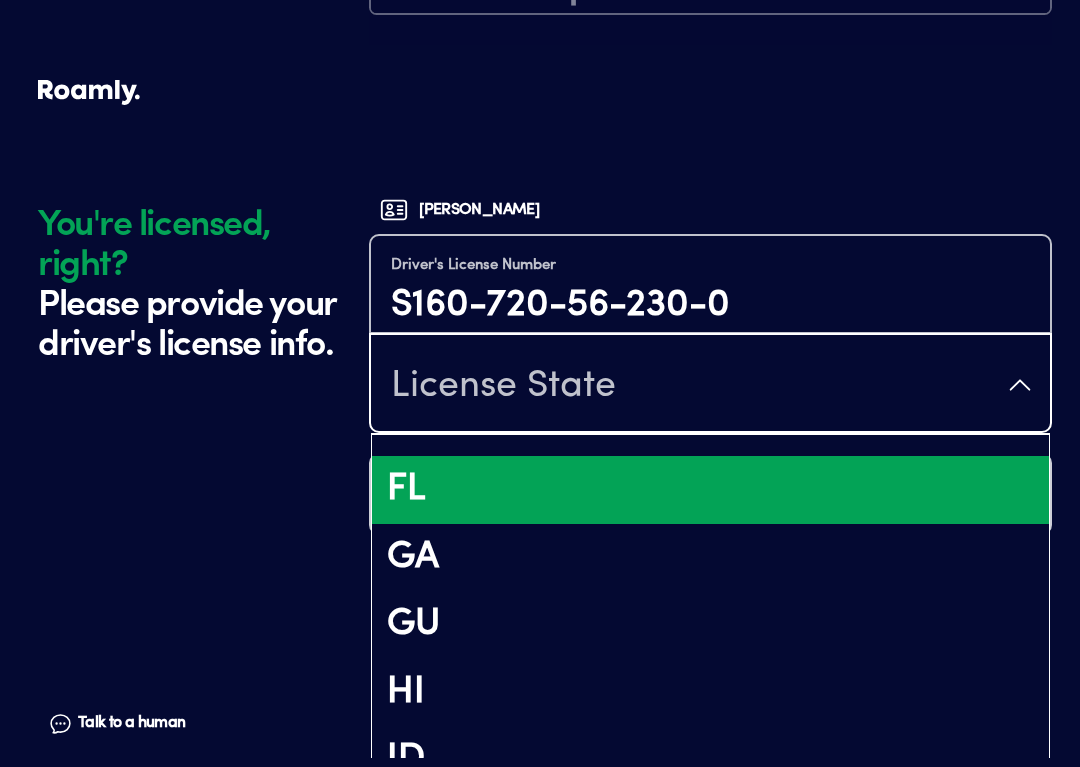click on "FL" at bounding box center (710, 490) 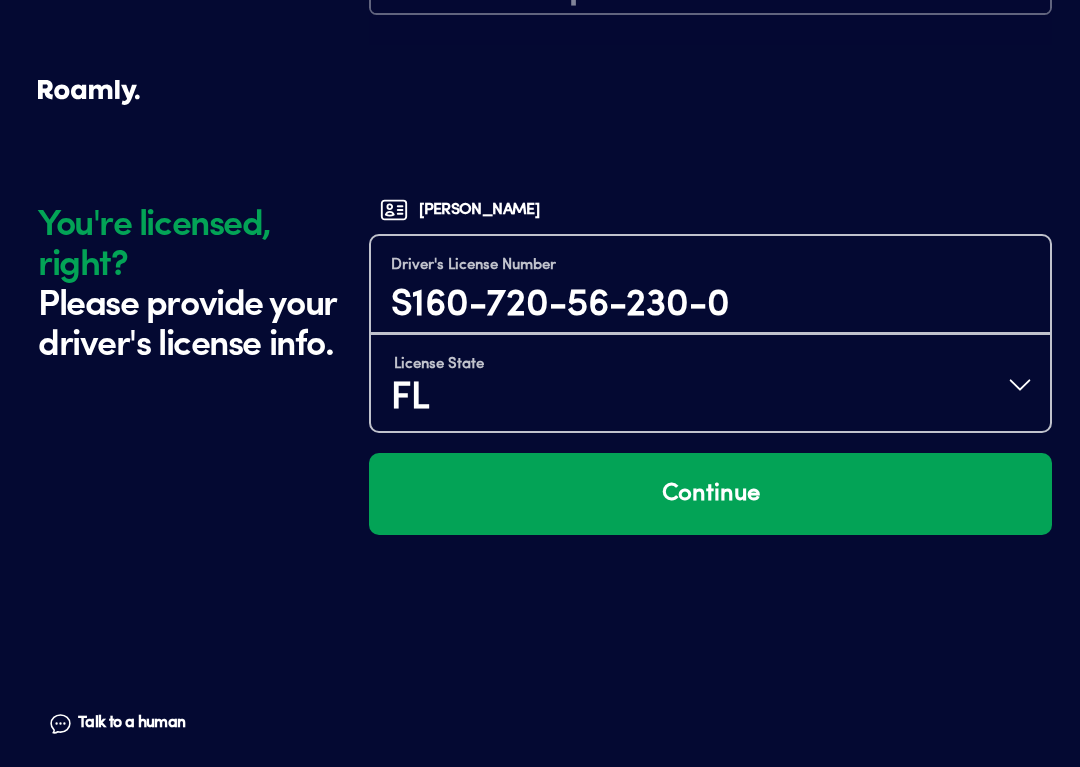 click on "Continue" at bounding box center (710, 494) 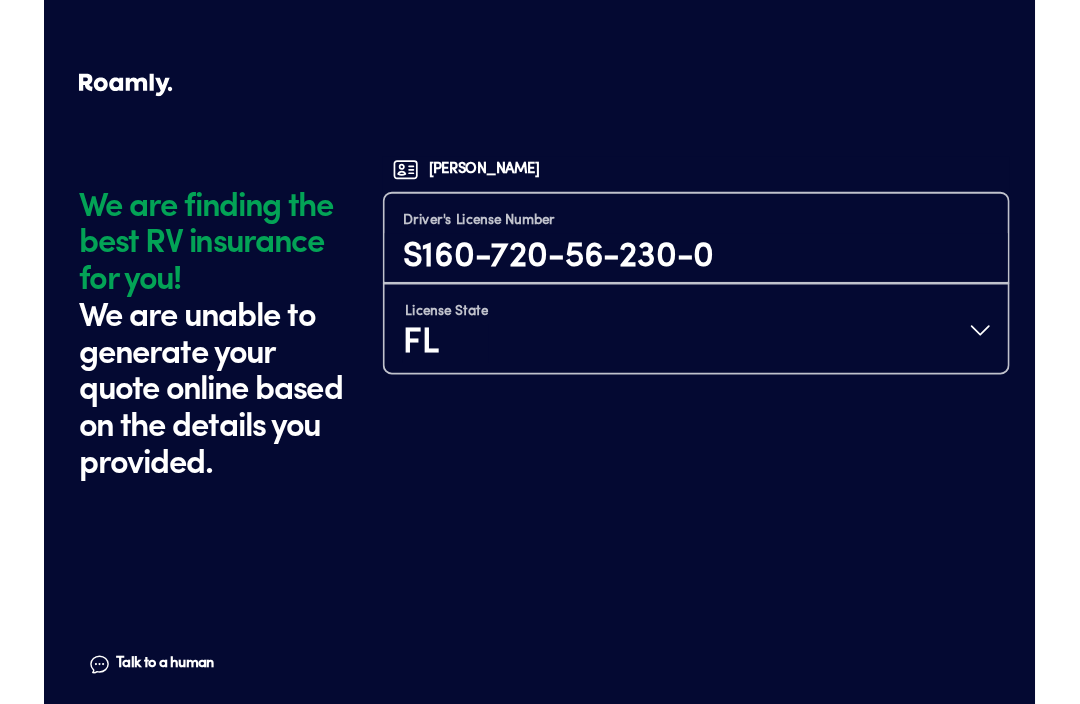 scroll, scrollTop: 0, scrollLeft: 0, axis: both 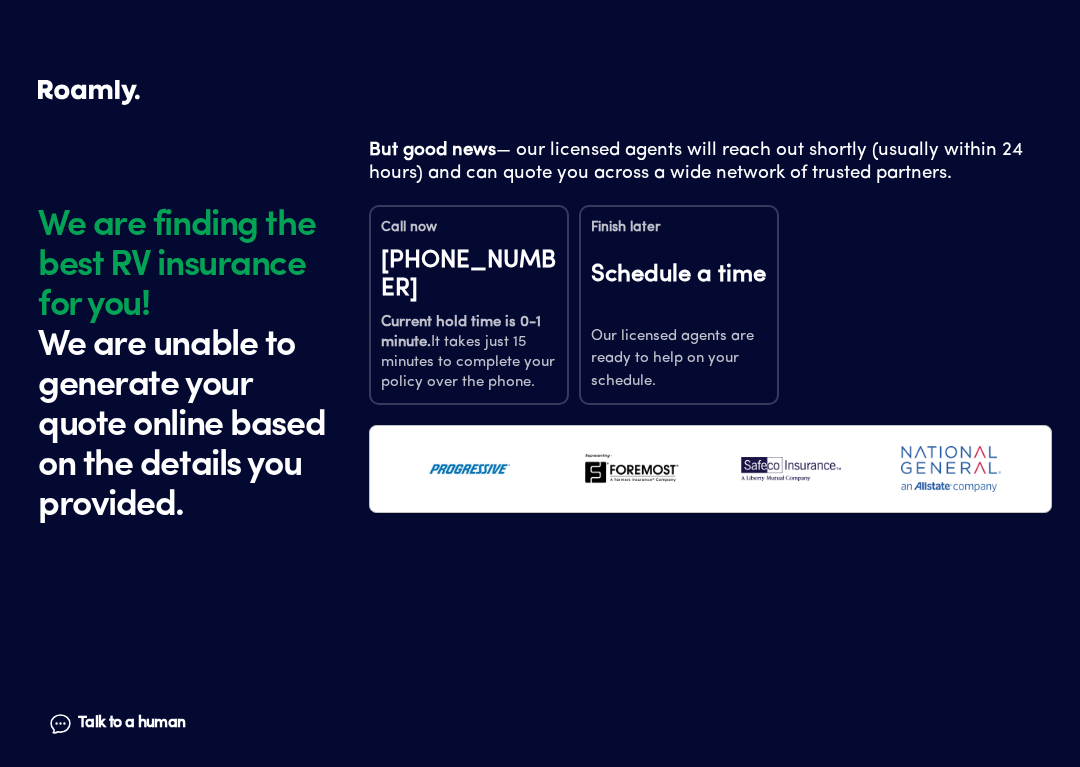 click on "Schedule a time" at bounding box center [679, 288] 